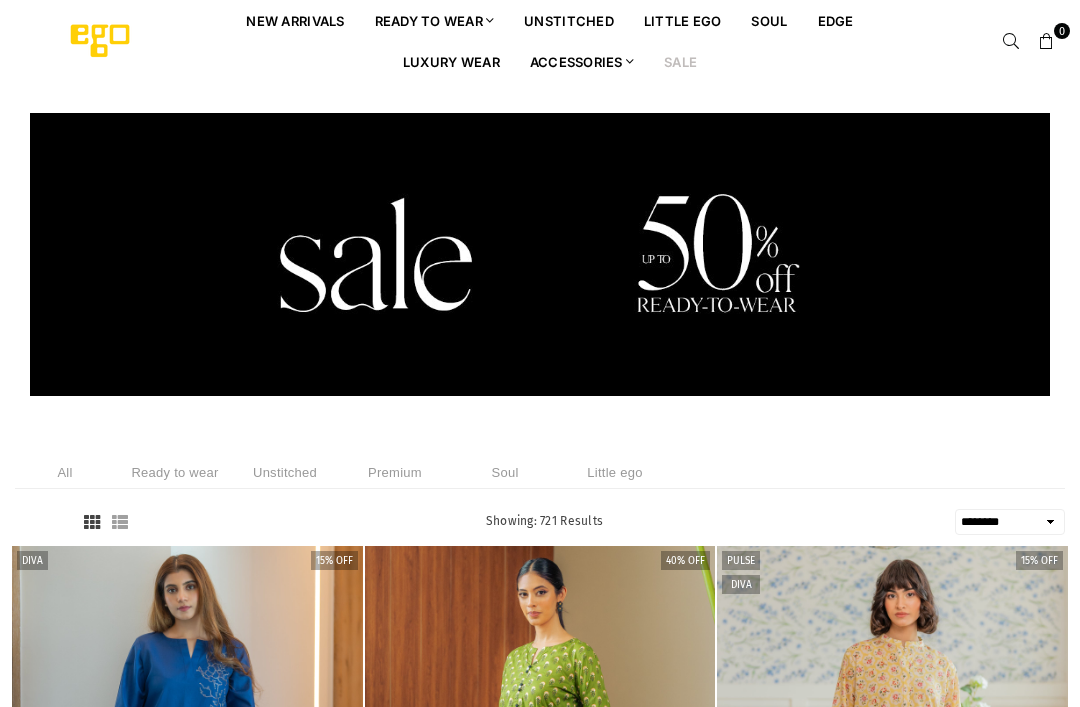 select on "******" 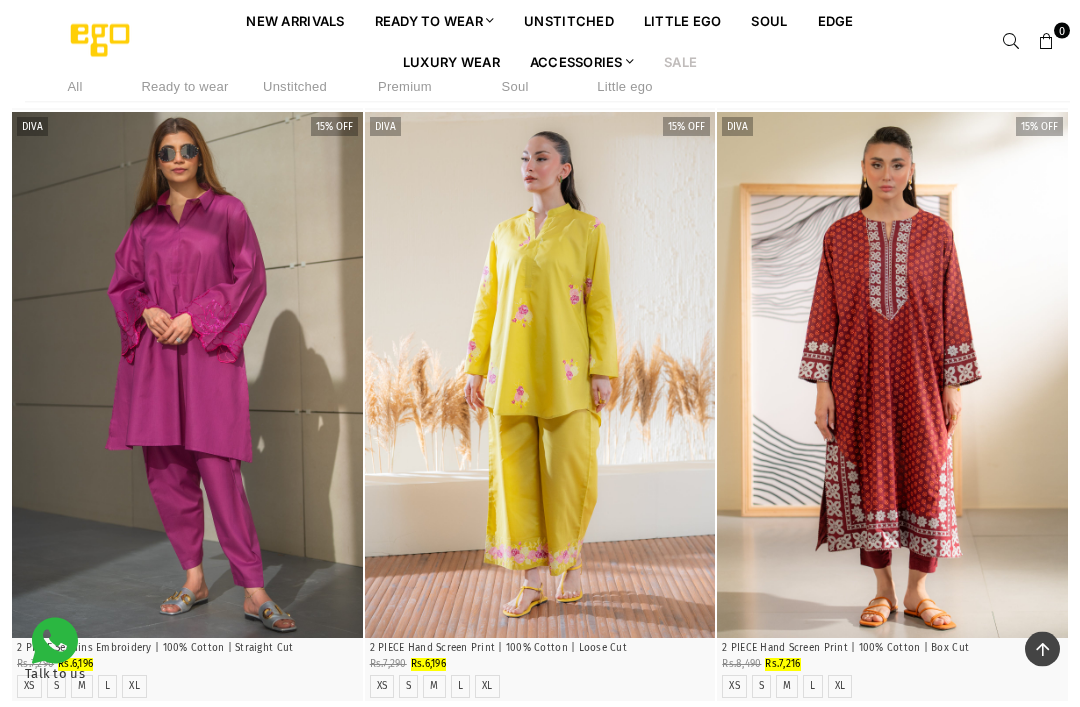 scroll, scrollTop: 2112, scrollLeft: 0, axis: vertical 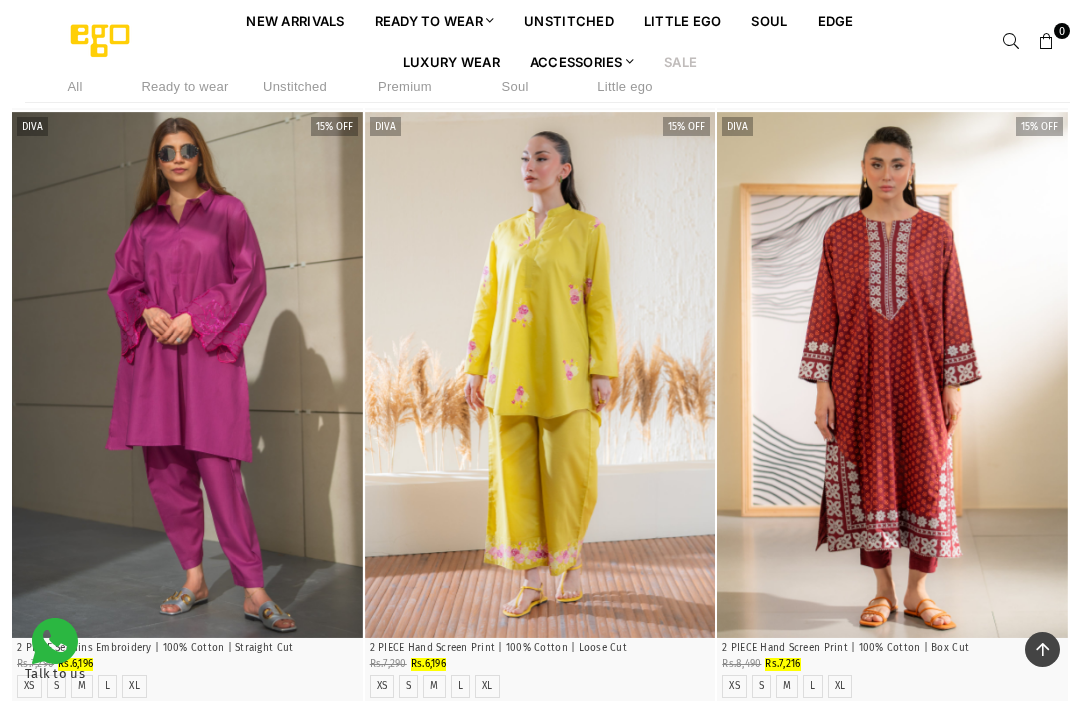 click at bounding box center [540, 375] 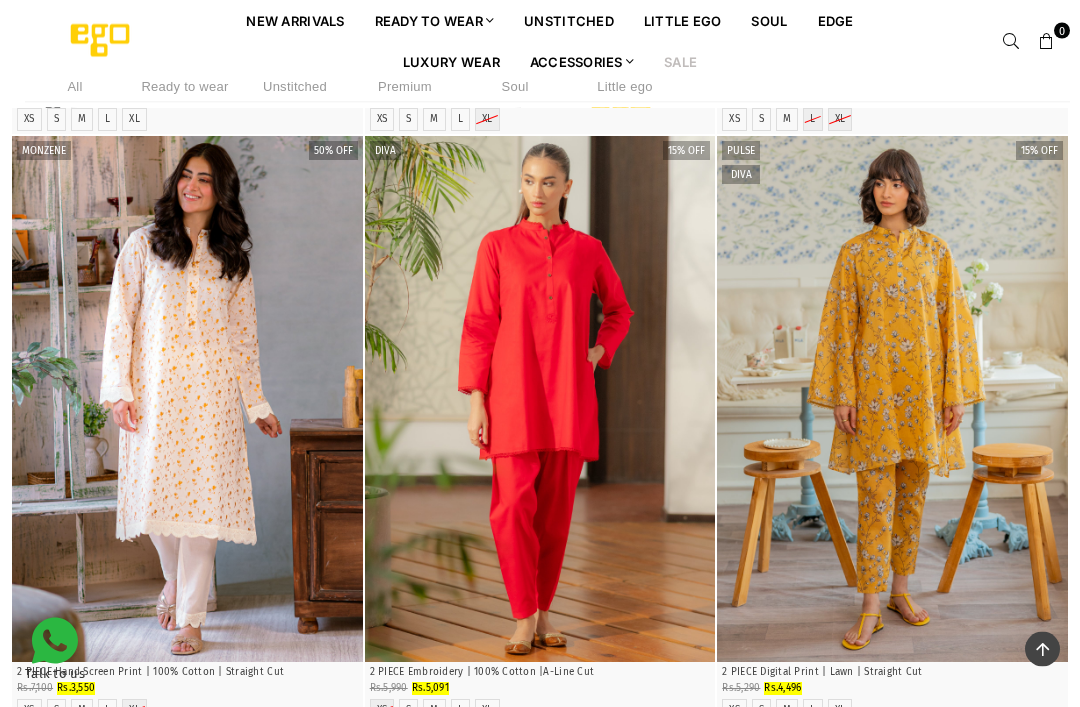 scroll, scrollTop: 3336, scrollLeft: 0, axis: vertical 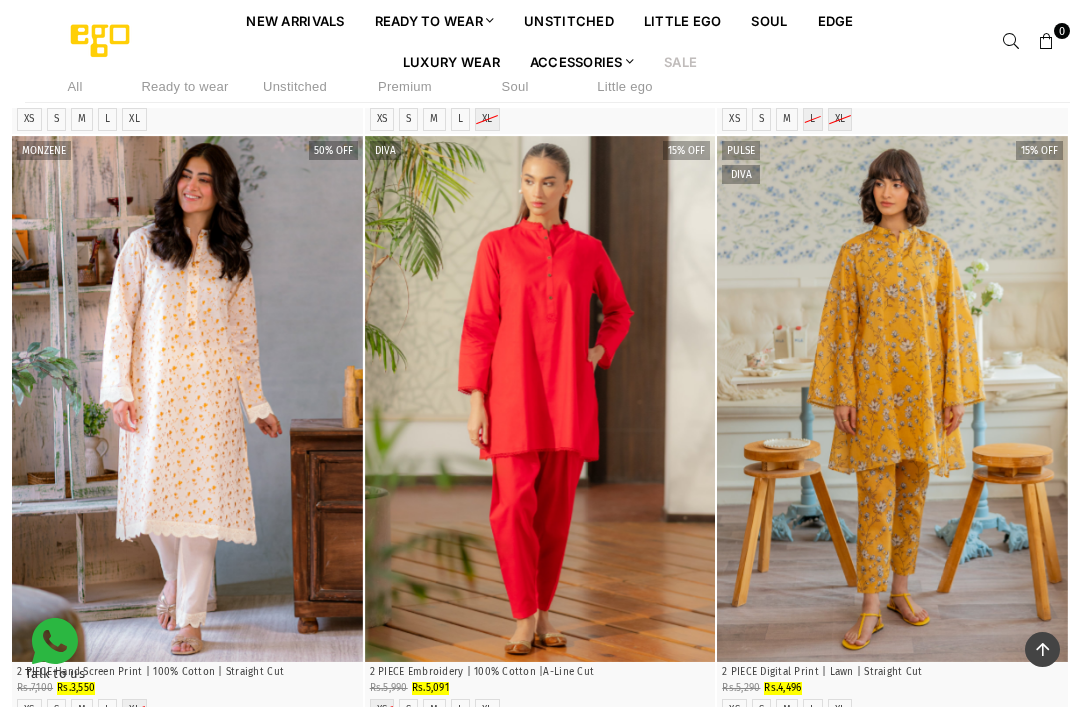click at bounding box center (892, -193) 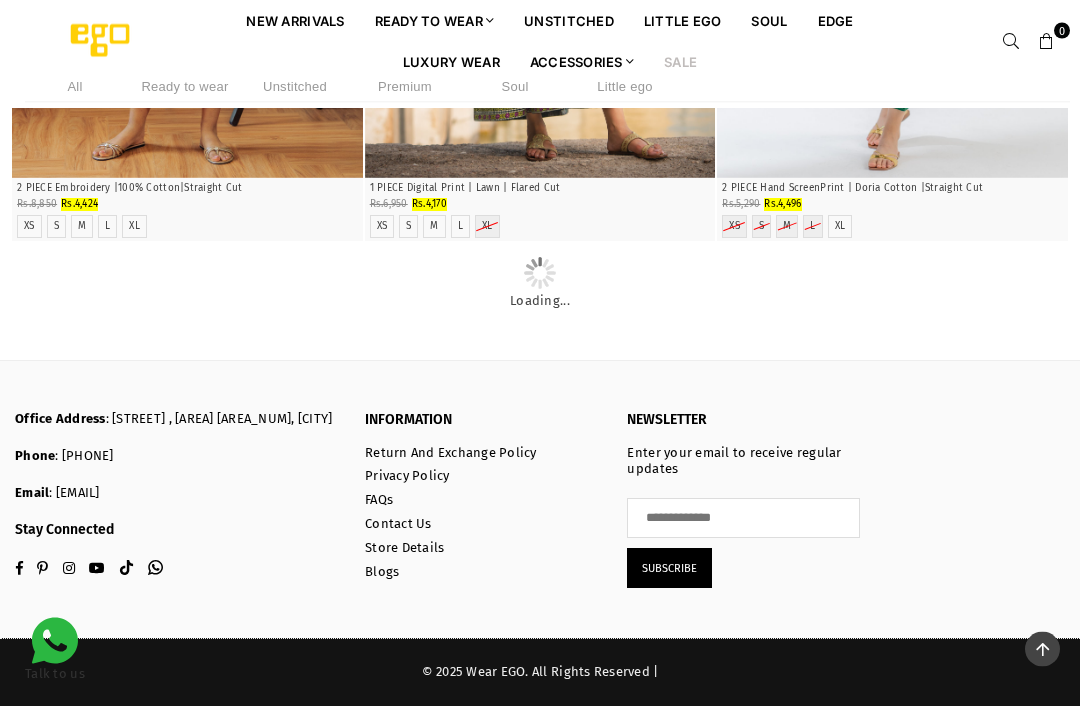 scroll, scrollTop: 4484, scrollLeft: 0, axis: vertical 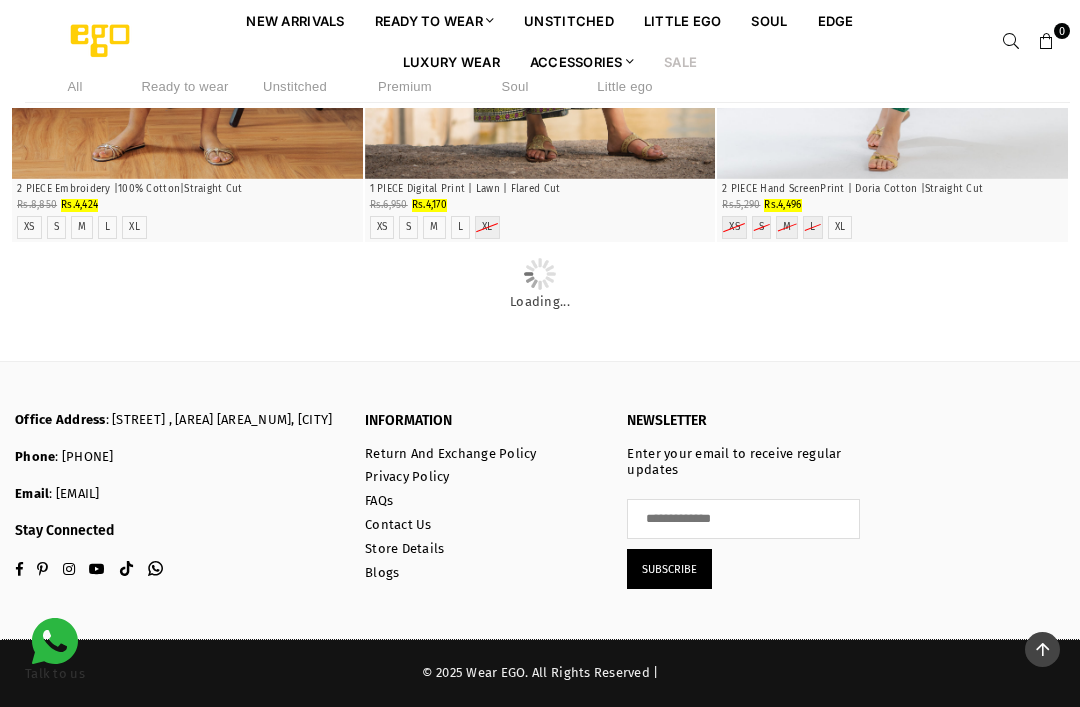 click at bounding box center (187, -85) 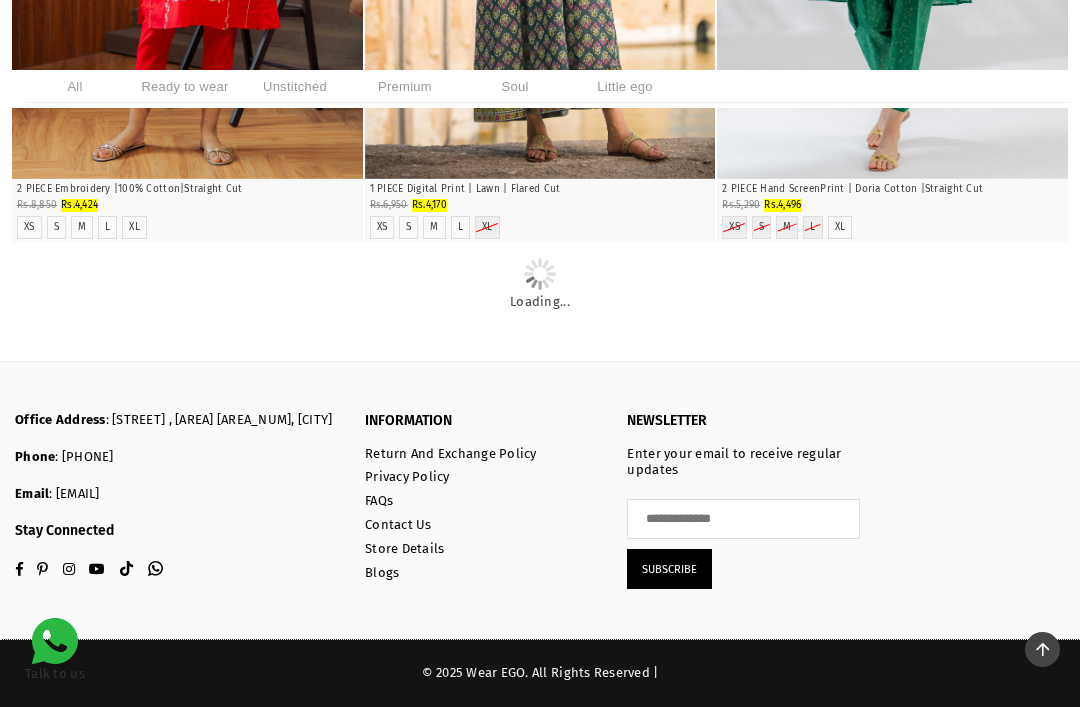 scroll, scrollTop: 4548, scrollLeft: 0, axis: vertical 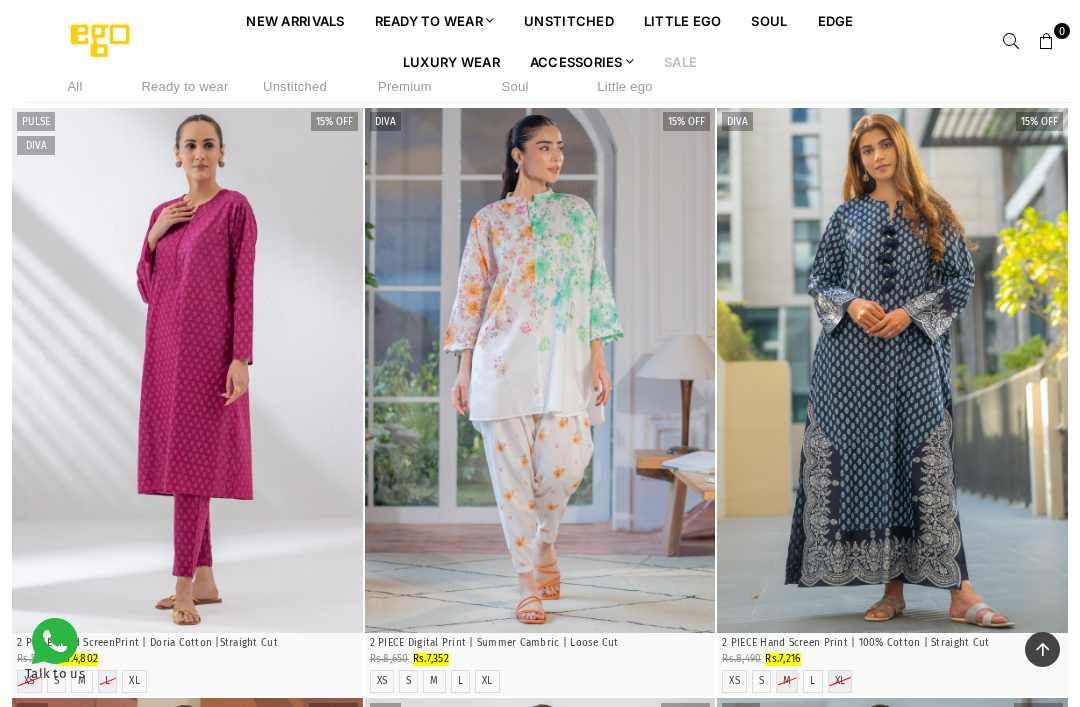click at bounding box center [187, -222] 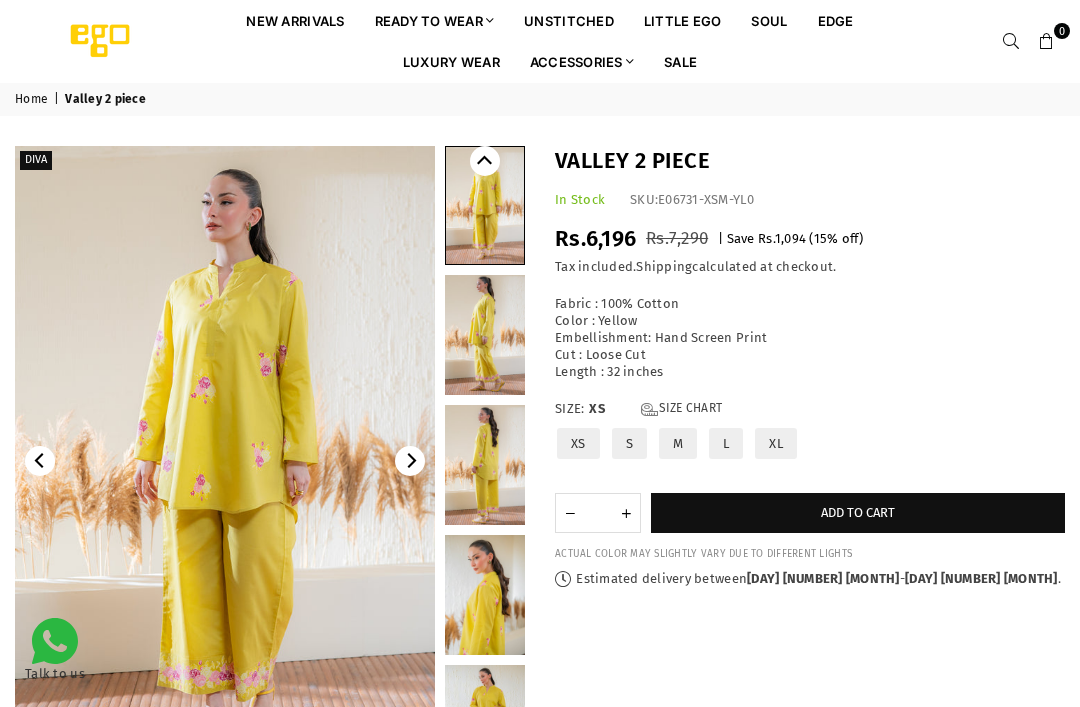 scroll, scrollTop: 0, scrollLeft: 0, axis: both 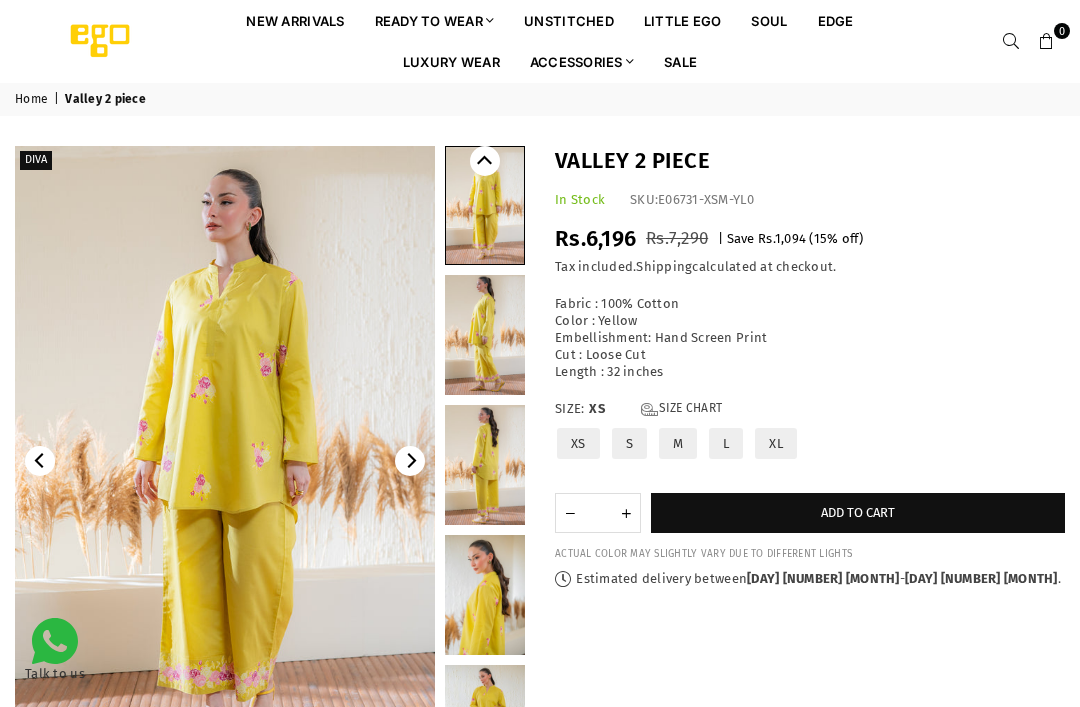 click at bounding box center [225, 461] 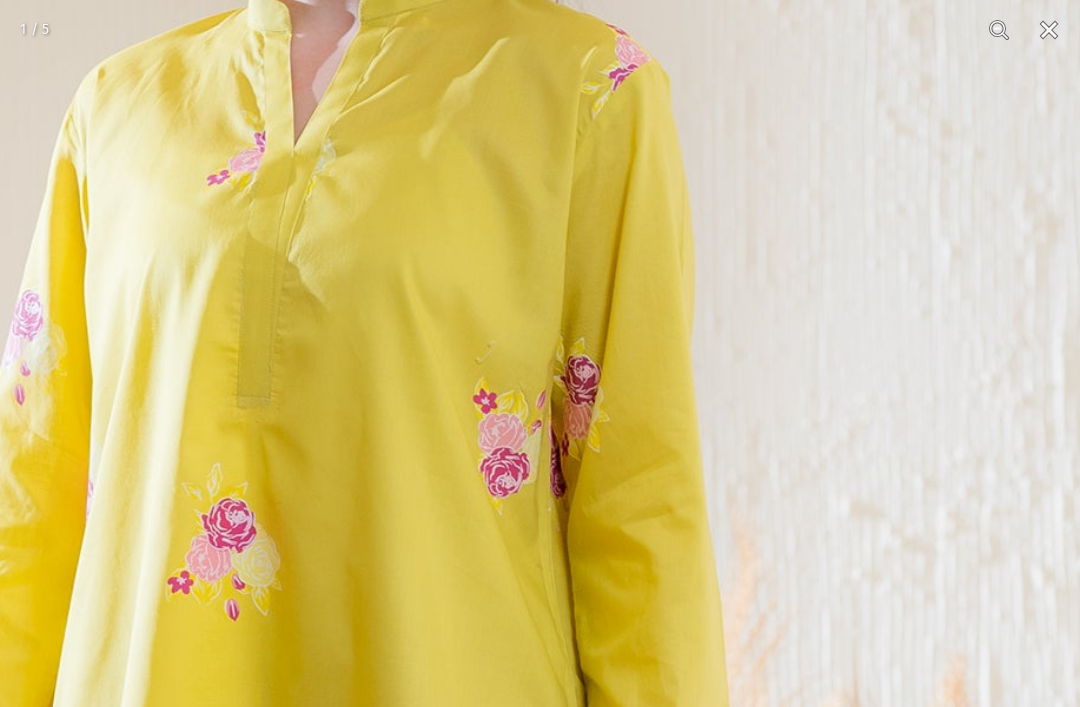 click at bounding box center [1049, 30] 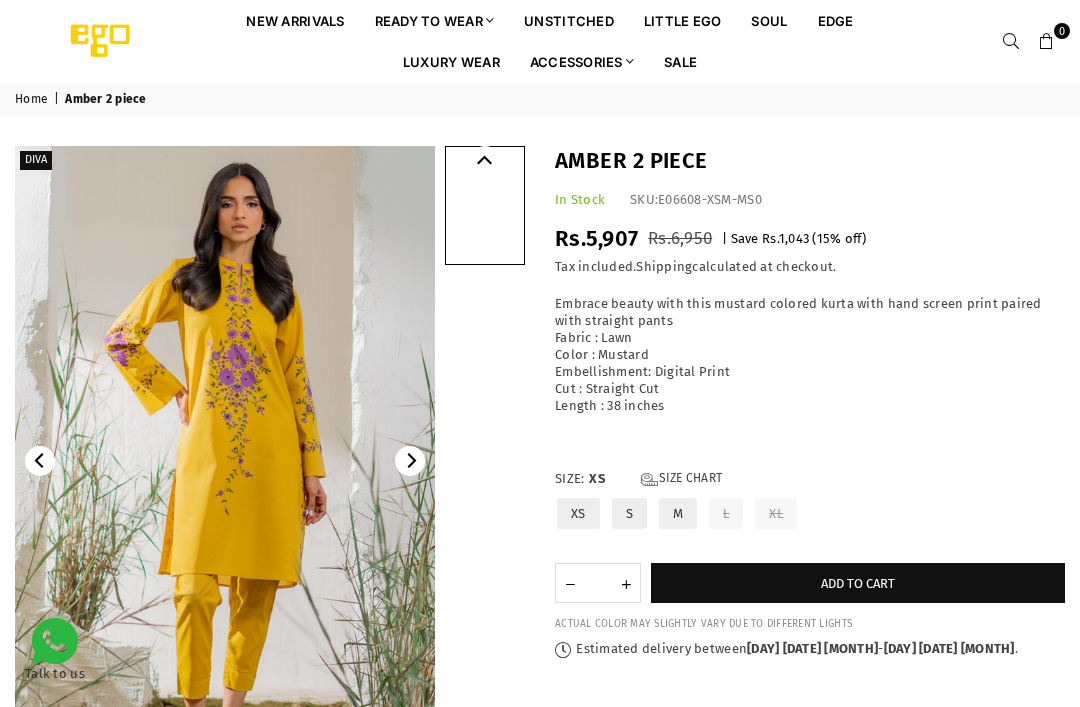 scroll, scrollTop: 0, scrollLeft: 0, axis: both 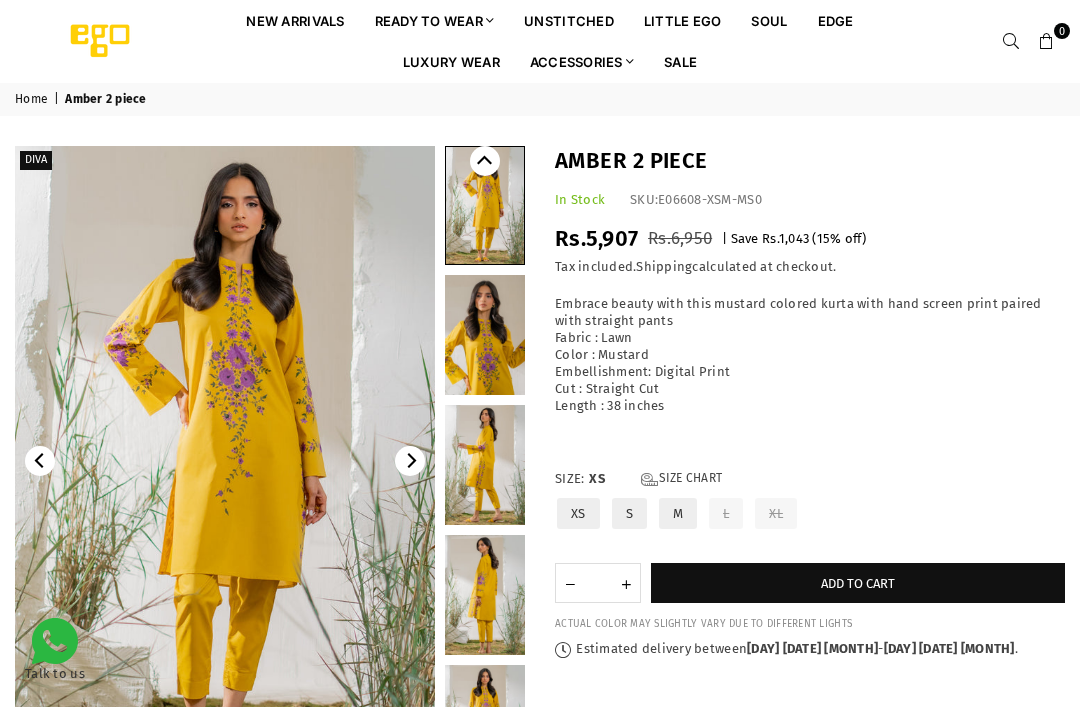 click at bounding box center [225, 461] 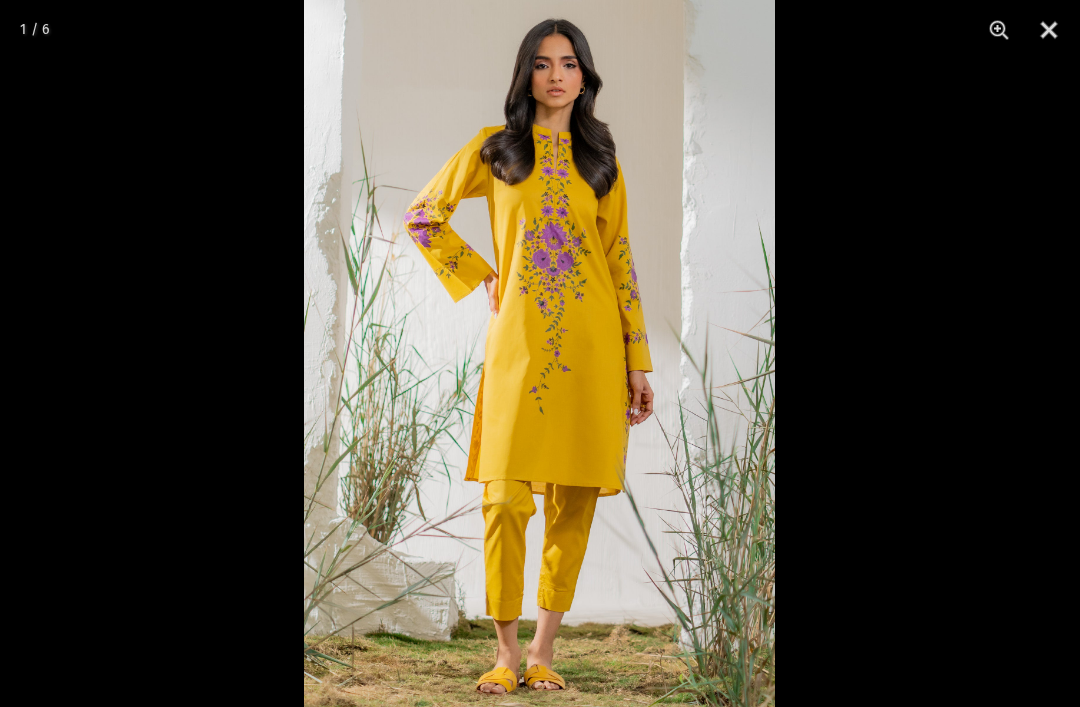 click at bounding box center [1049, 30] 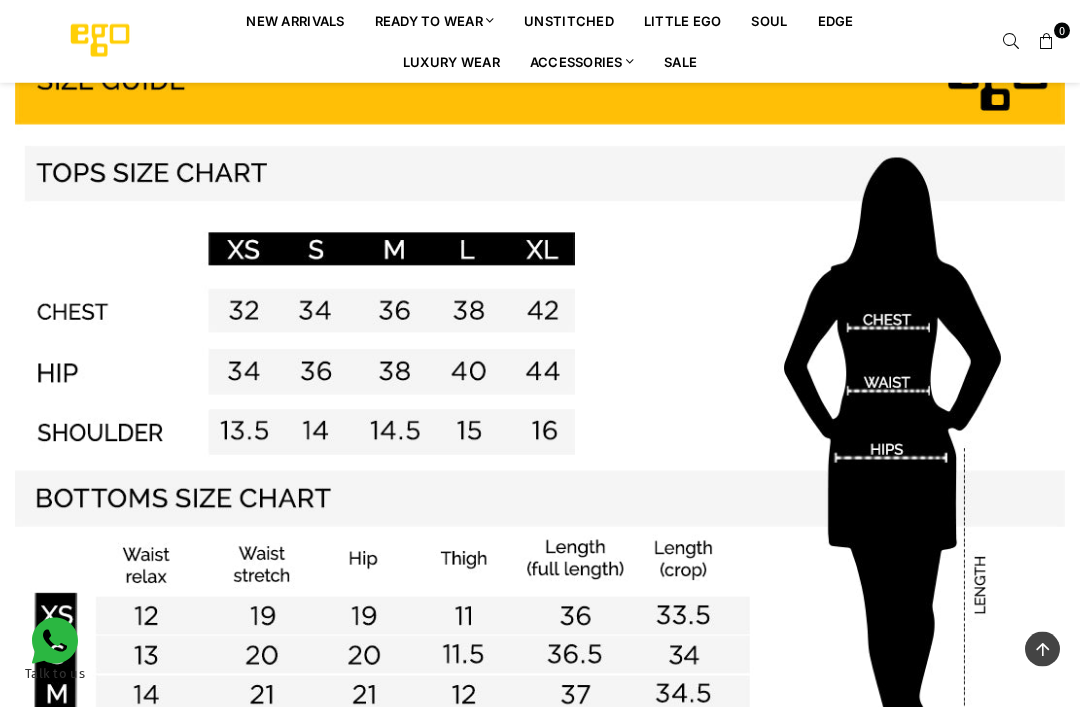 scroll, scrollTop: 916, scrollLeft: 0, axis: vertical 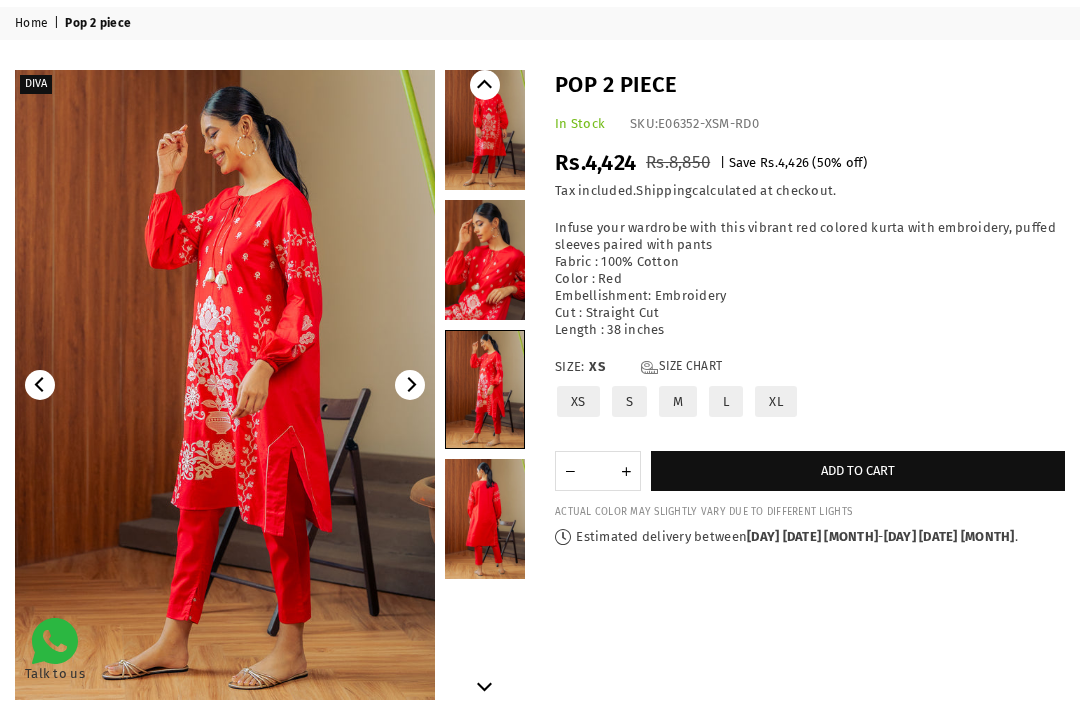 click at bounding box center [225, 385] 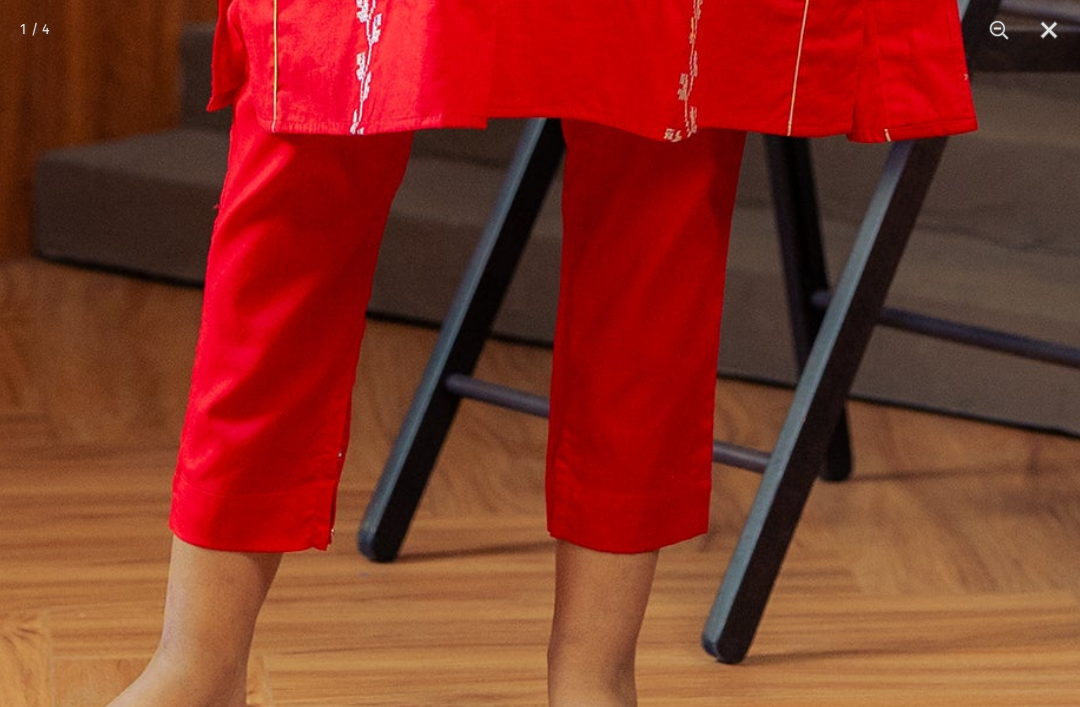click at bounding box center (1049, 30) 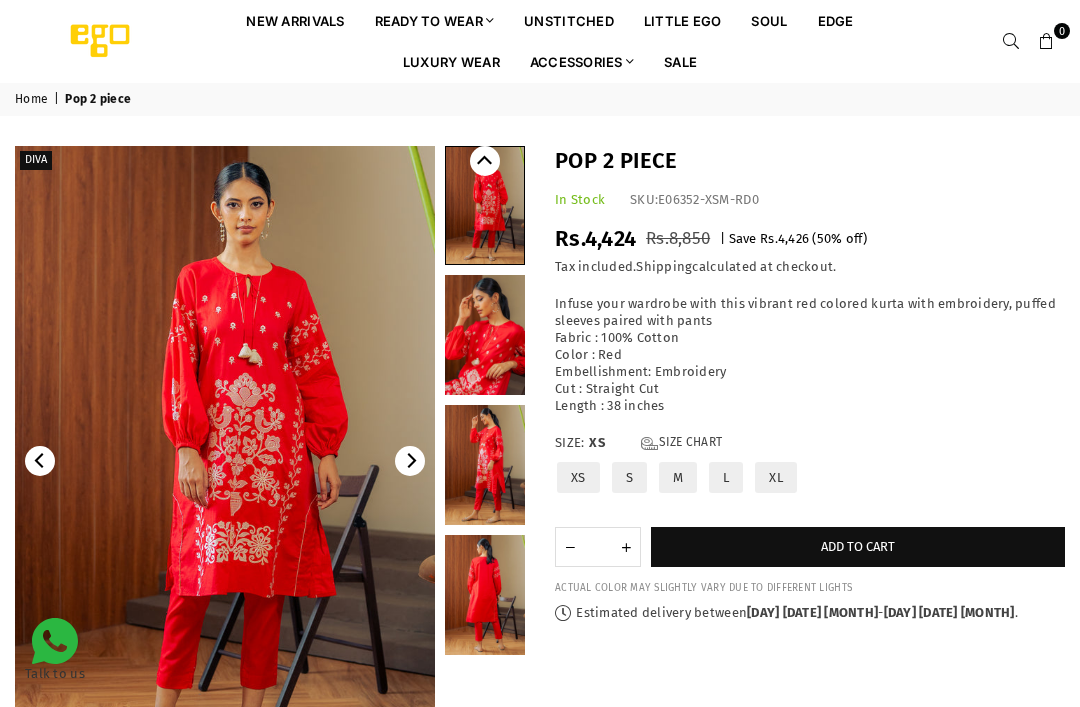 scroll, scrollTop: 0, scrollLeft: 0, axis: both 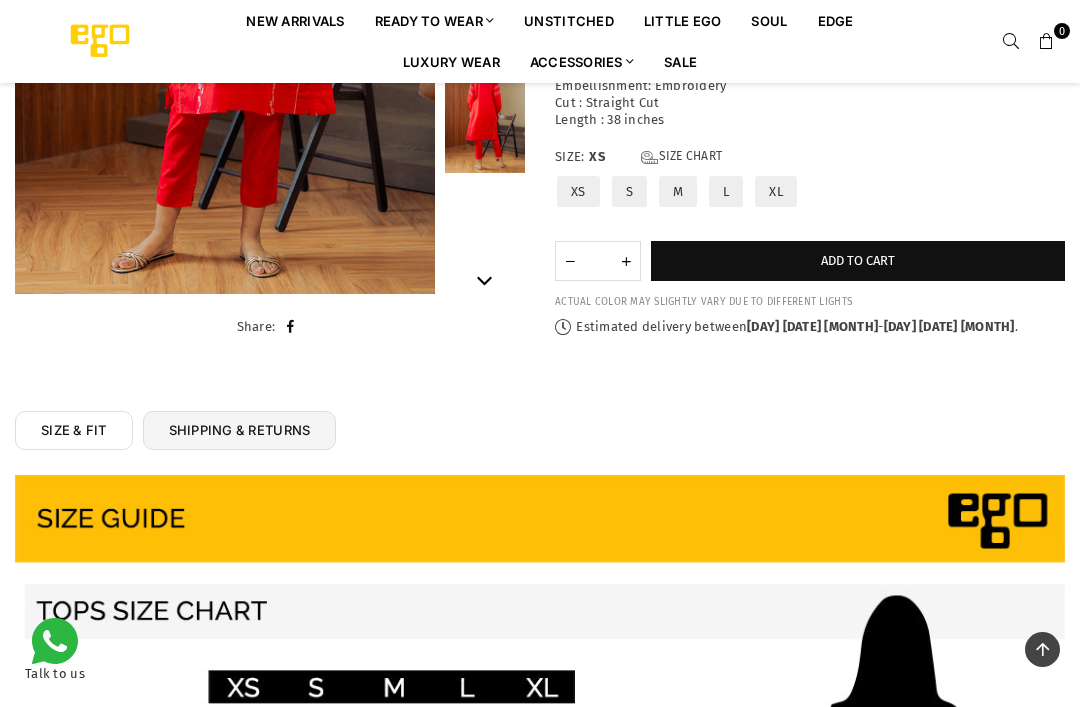 click on "Pop 2 piece                                          In Stock                      SKU:  E06352-XSM-RD0                                                                       Regular price                        Rs.4,424                        Rs.8,850                                                                                        |                             Save                            Rs.4,426                            ( 50 % off)                                                                                   /                                                                                           Tax included.                       Shipping  calculated at checkout.                                                                                                    Infuse your wardrobe with this vibrant red colored kurta with embroidery, puffed sleeves paired with pants Fabric : 100% Cotton  Color : Red Embellishment: Embroidery  Cut : Straight Cut  Size:  XS   XS" at bounding box center (810, 98) 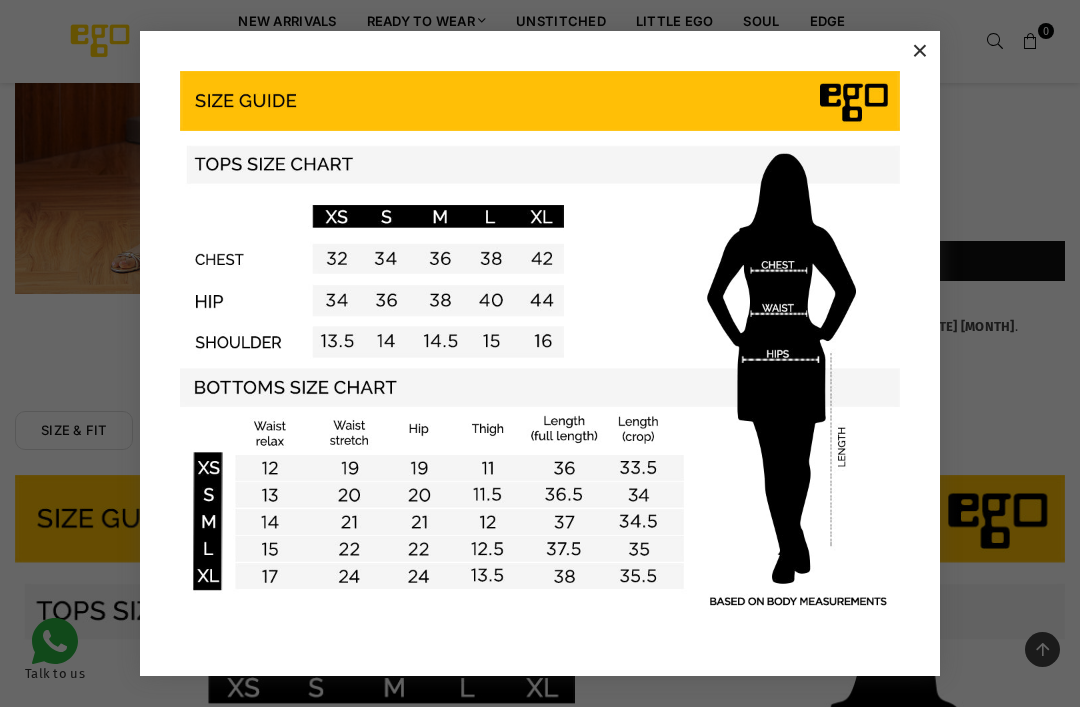 click on "×" at bounding box center [540, 353] 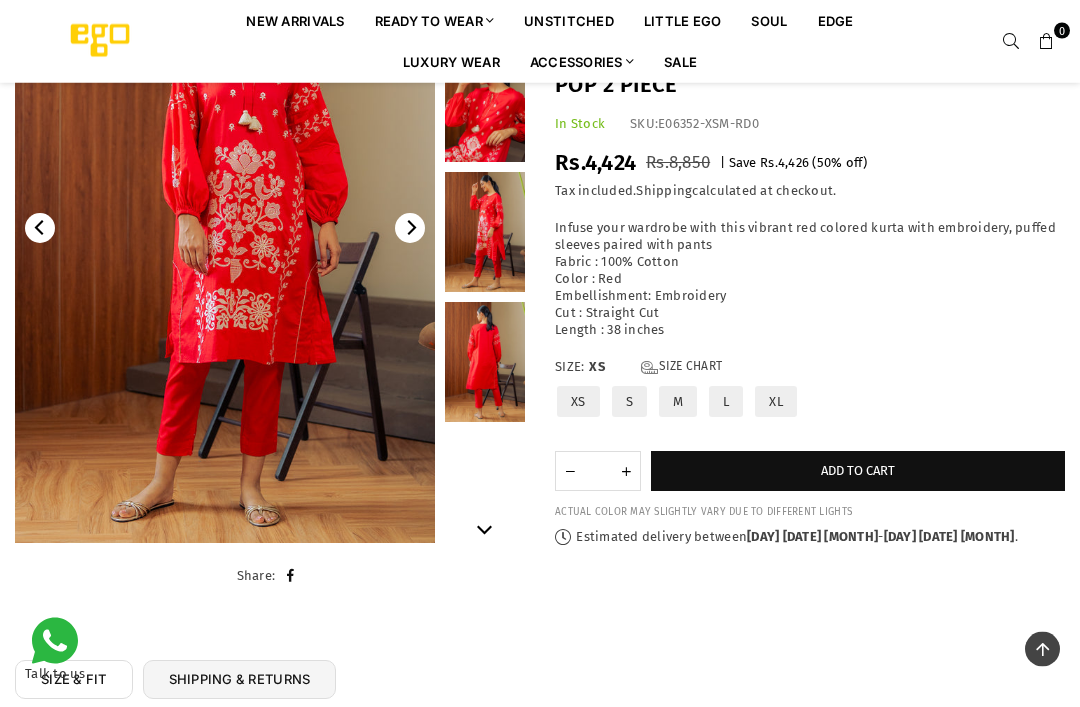 scroll, scrollTop: 207, scrollLeft: 0, axis: vertical 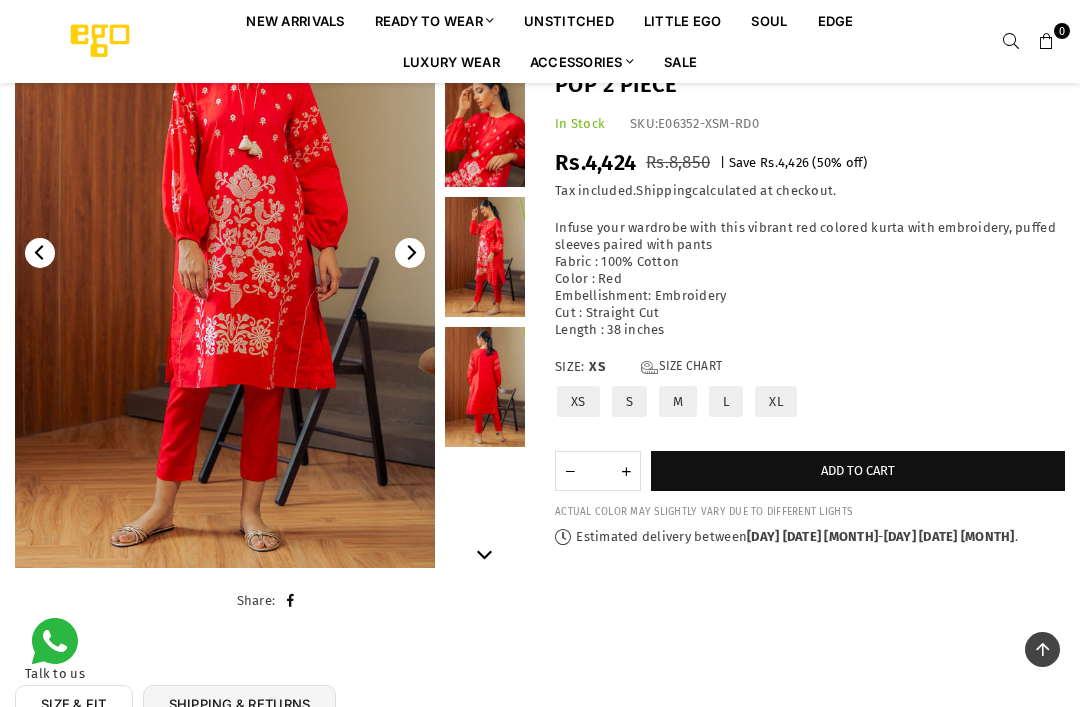 click at bounding box center (225, 253) 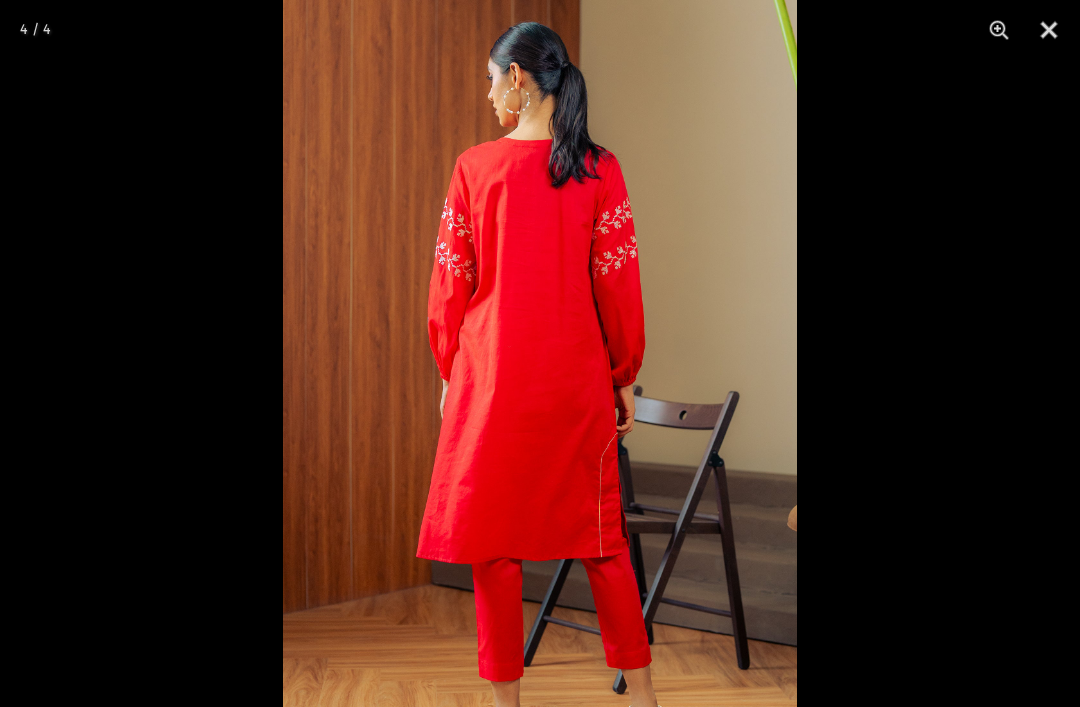 click at bounding box center [1049, 30] 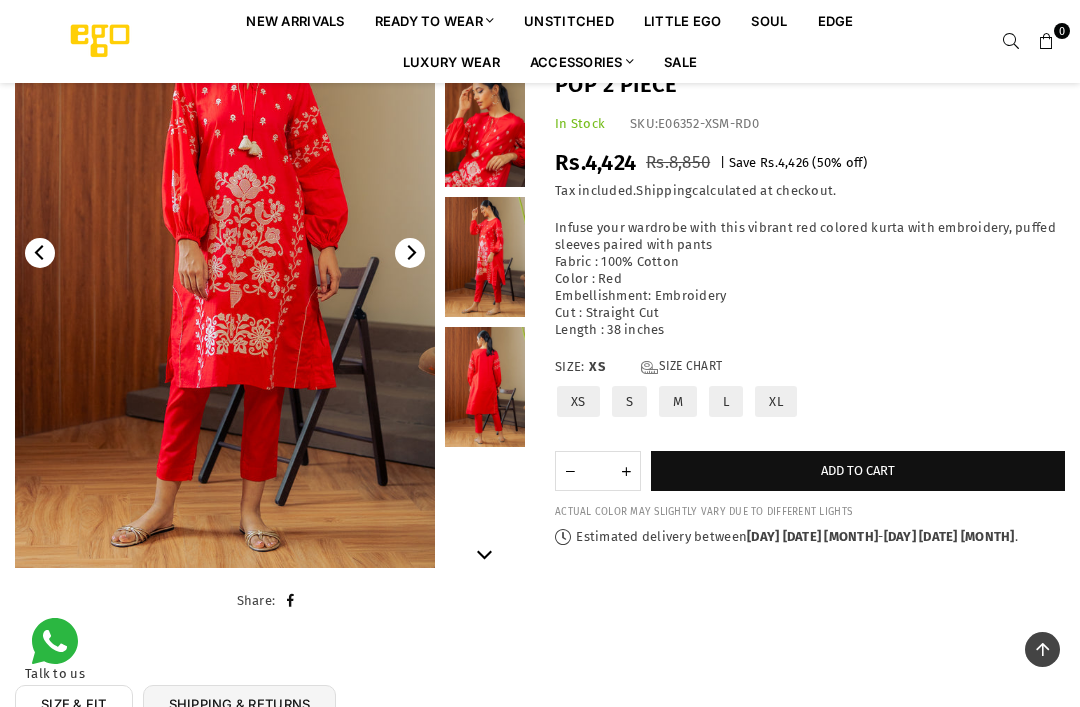 click on "L" at bounding box center (726, 401) 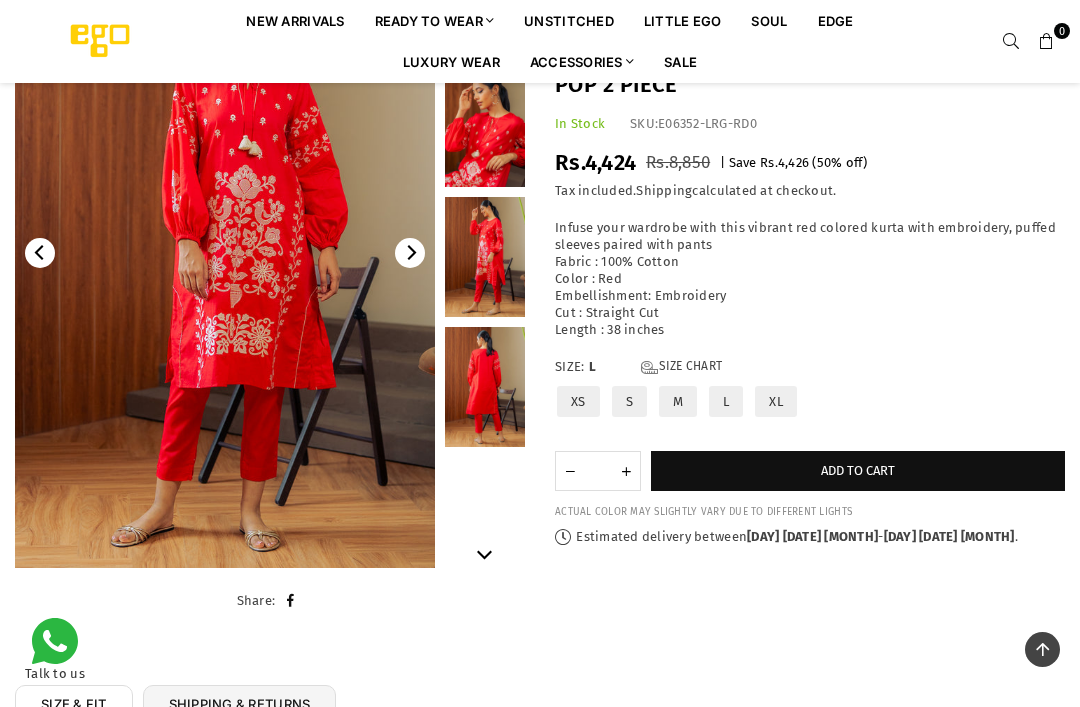click on "Add to cart" at bounding box center [858, 471] 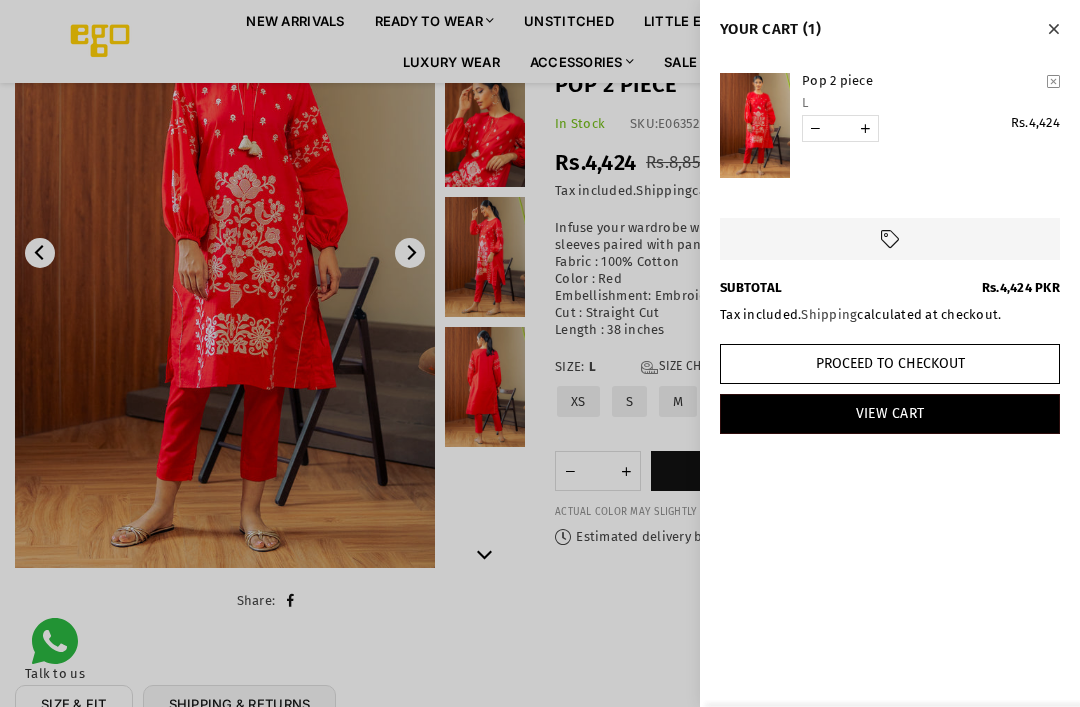 click at bounding box center [1053, 28] 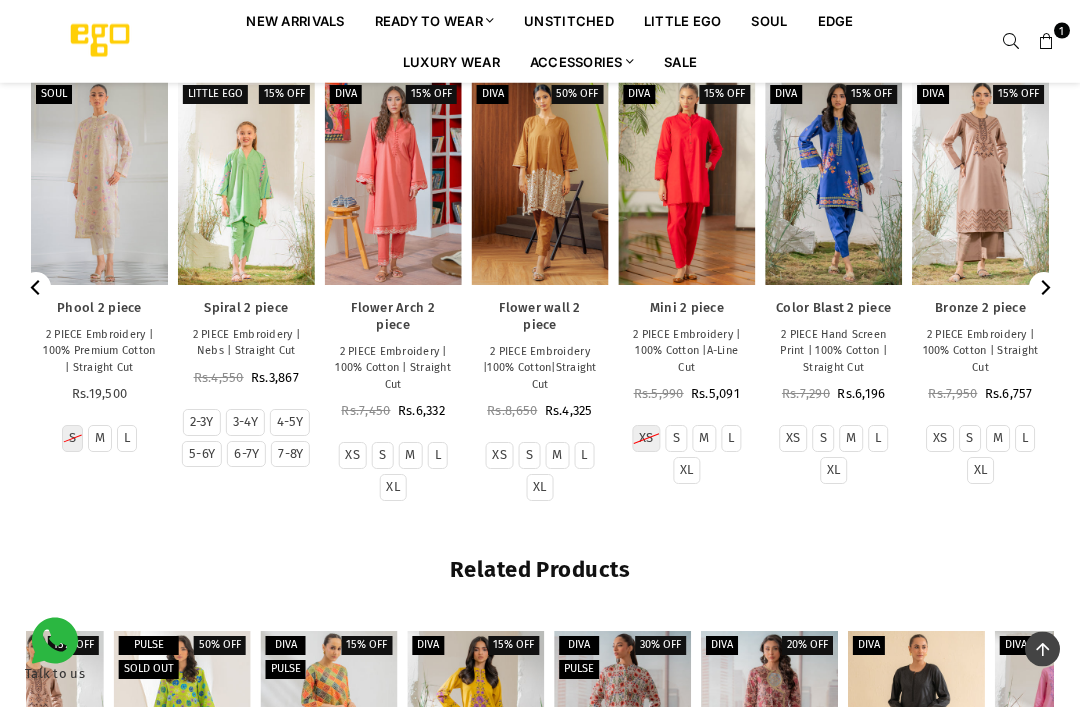 scroll, scrollTop: 1793, scrollLeft: 0, axis: vertical 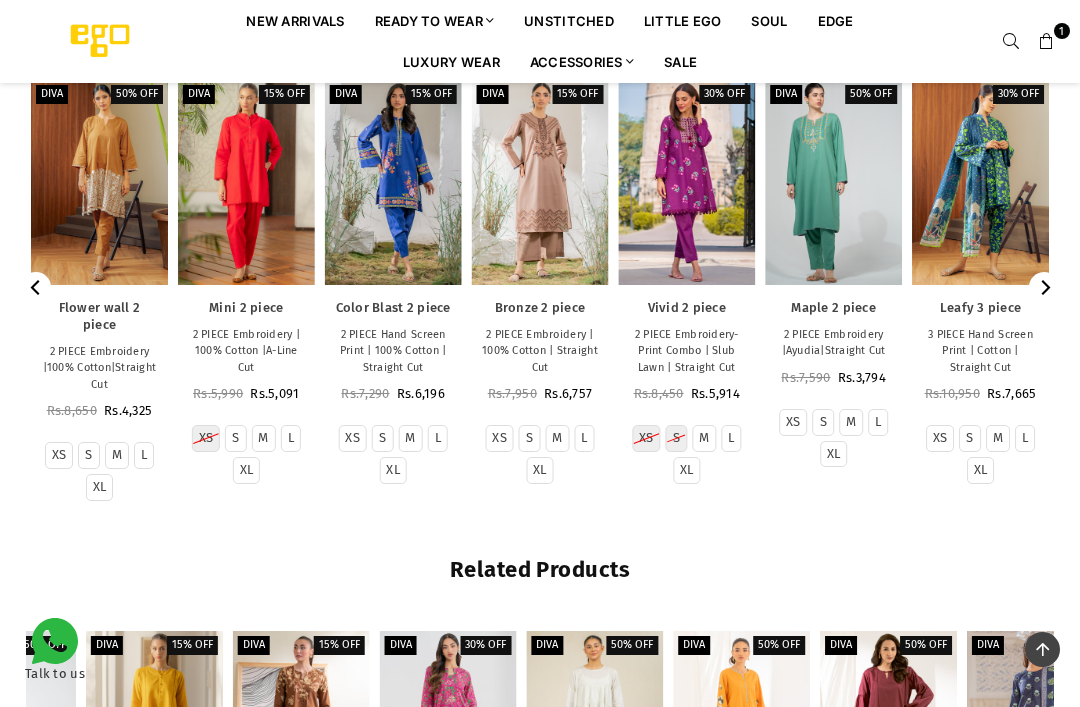 click at bounding box center [686, 182] 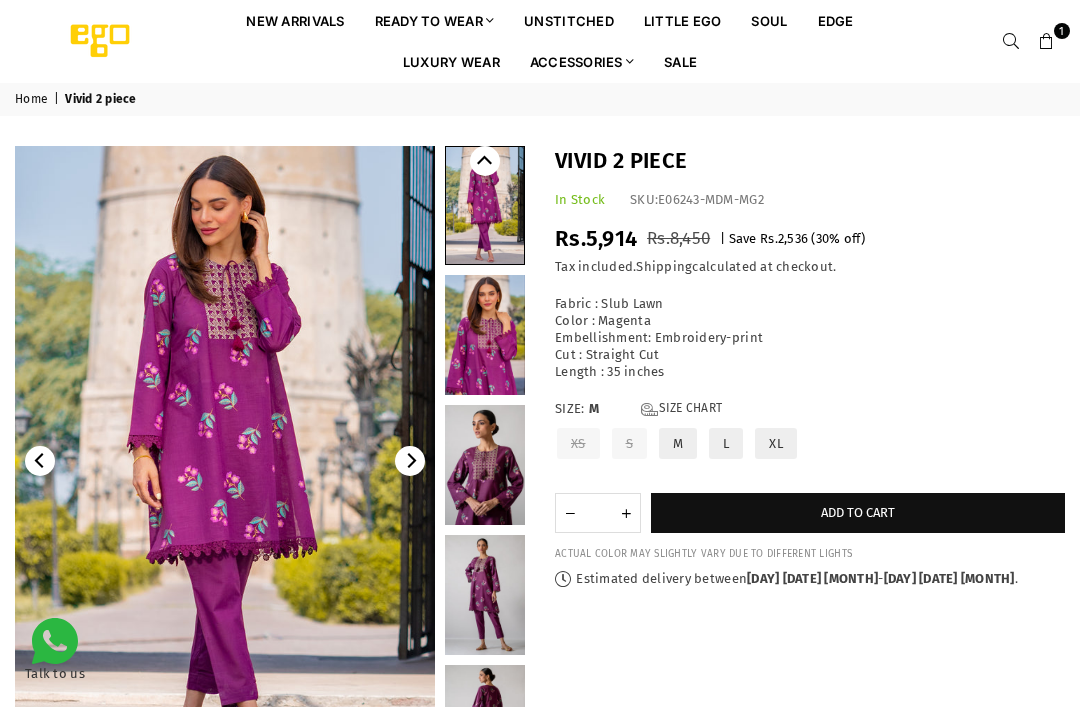 scroll, scrollTop: 0, scrollLeft: 0, axis: both 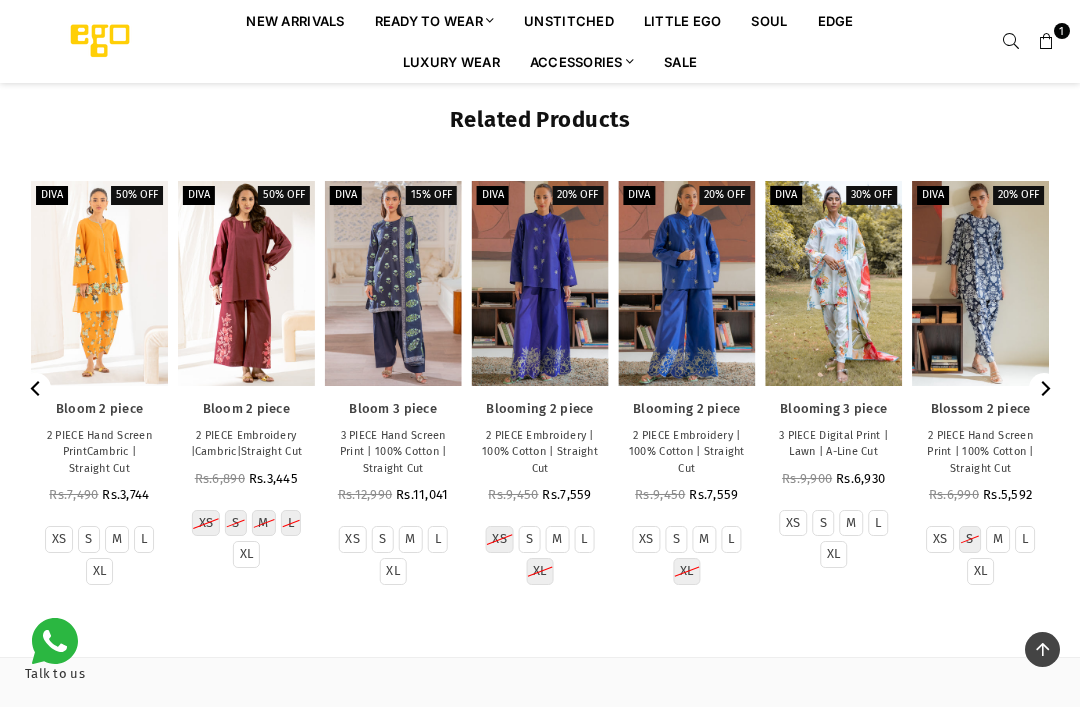 click on "2 PIECE Hand Screen PrintCambric | Straight Cut" at bounding box center [99, 453] 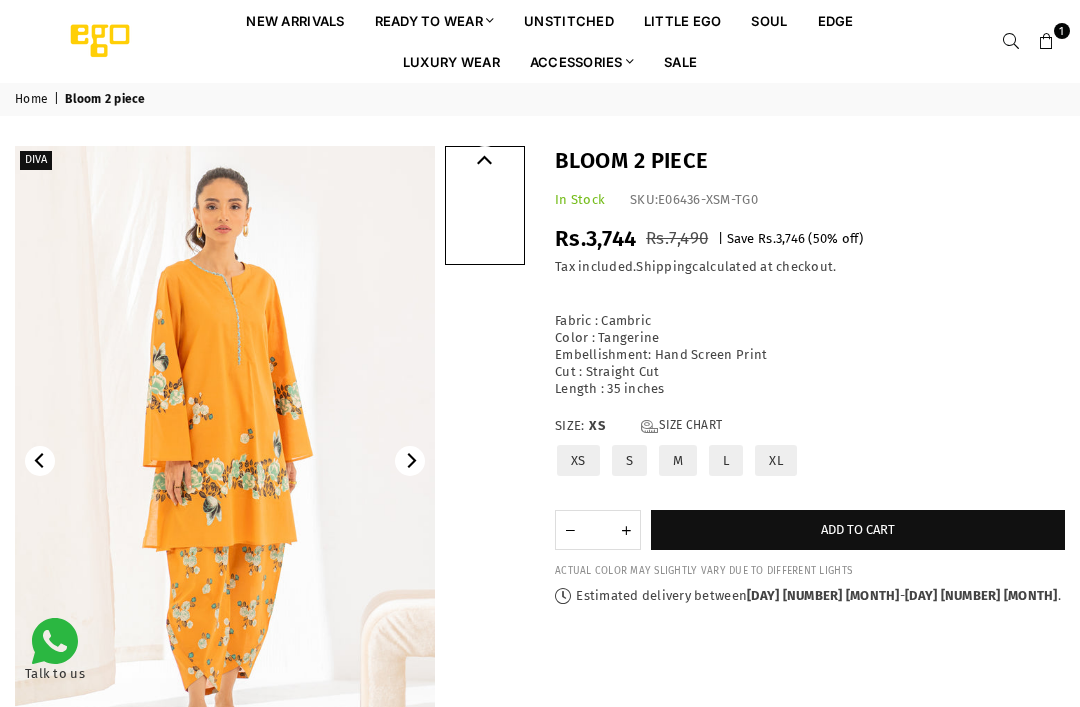 scroll, scrollTop: 0, scrollLeft: 0, axis: both 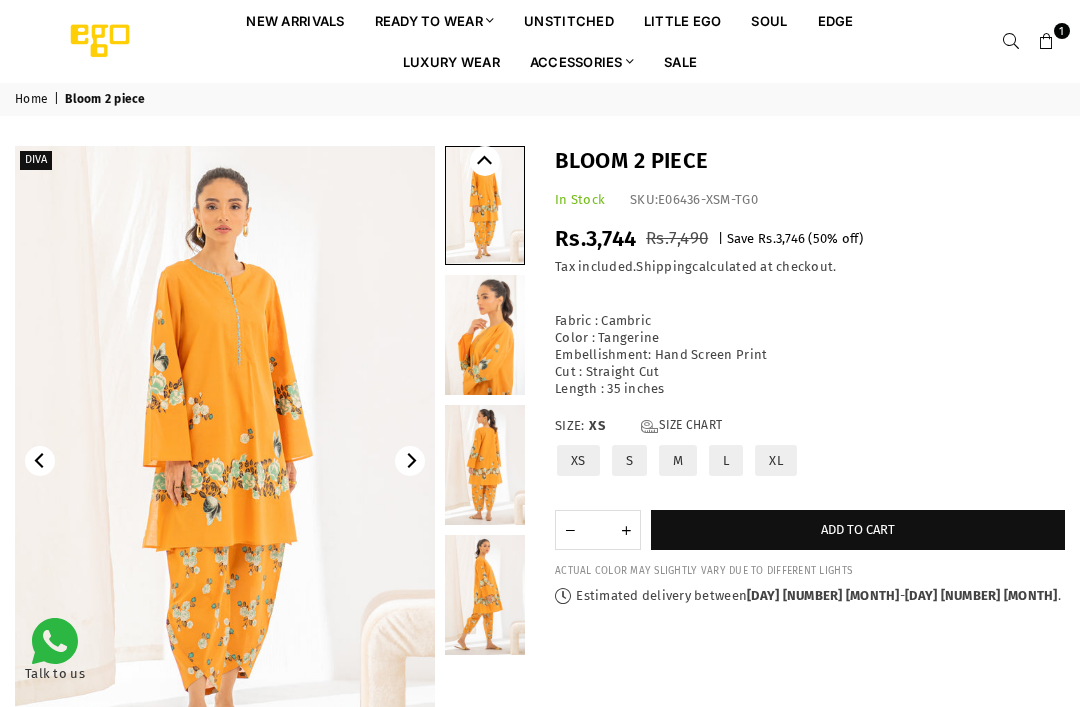 click at bounding box center (225, 461) 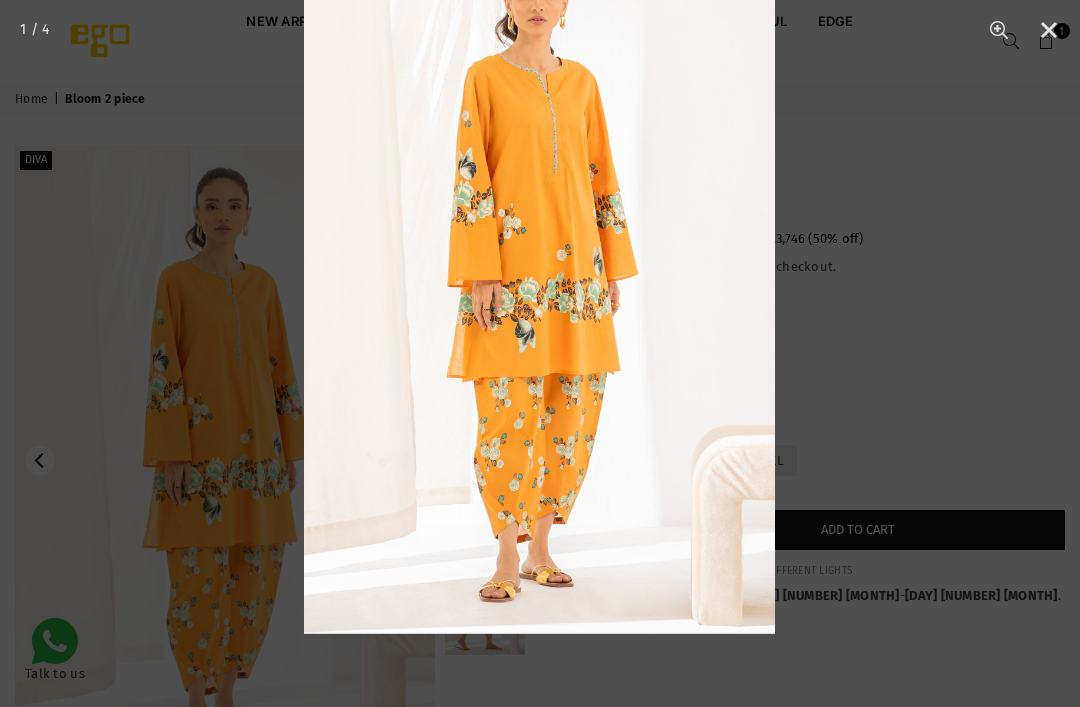 click at bounding box center [539, 280] 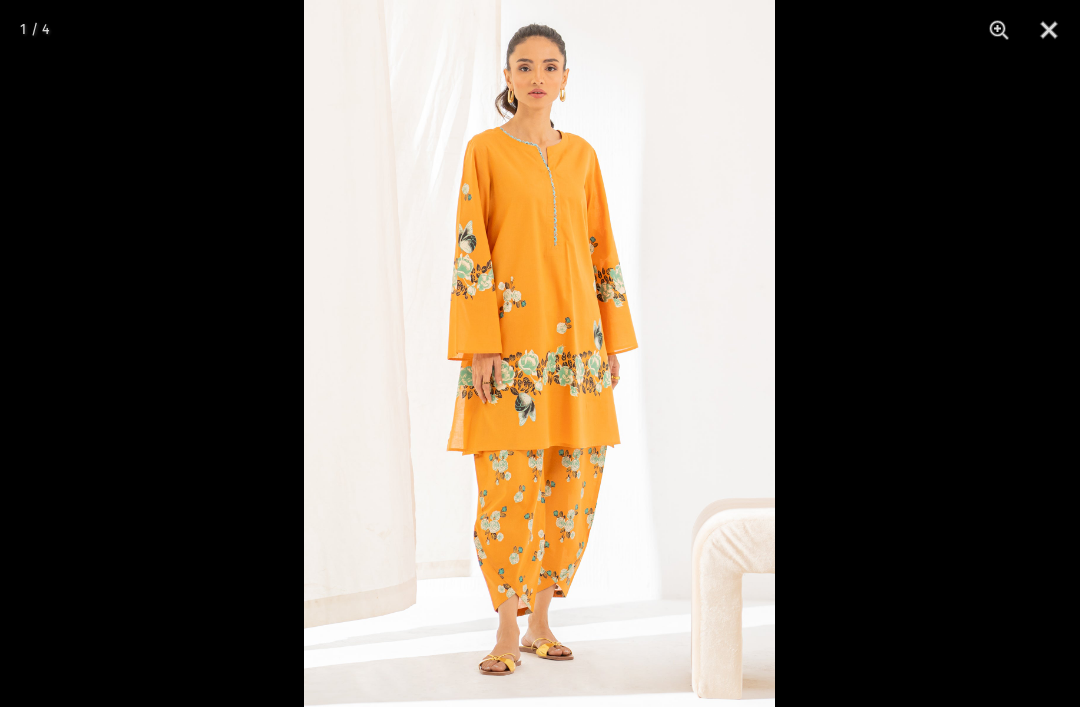 click at bounding box center [539, 353] 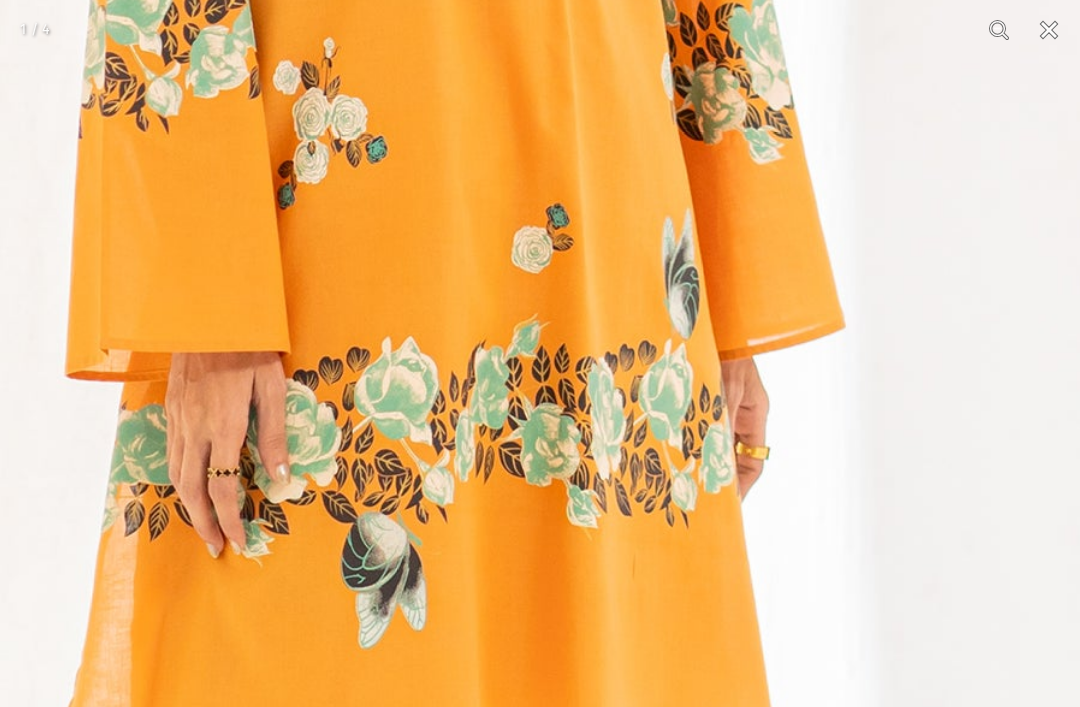 click at bounding box center [441, 352] 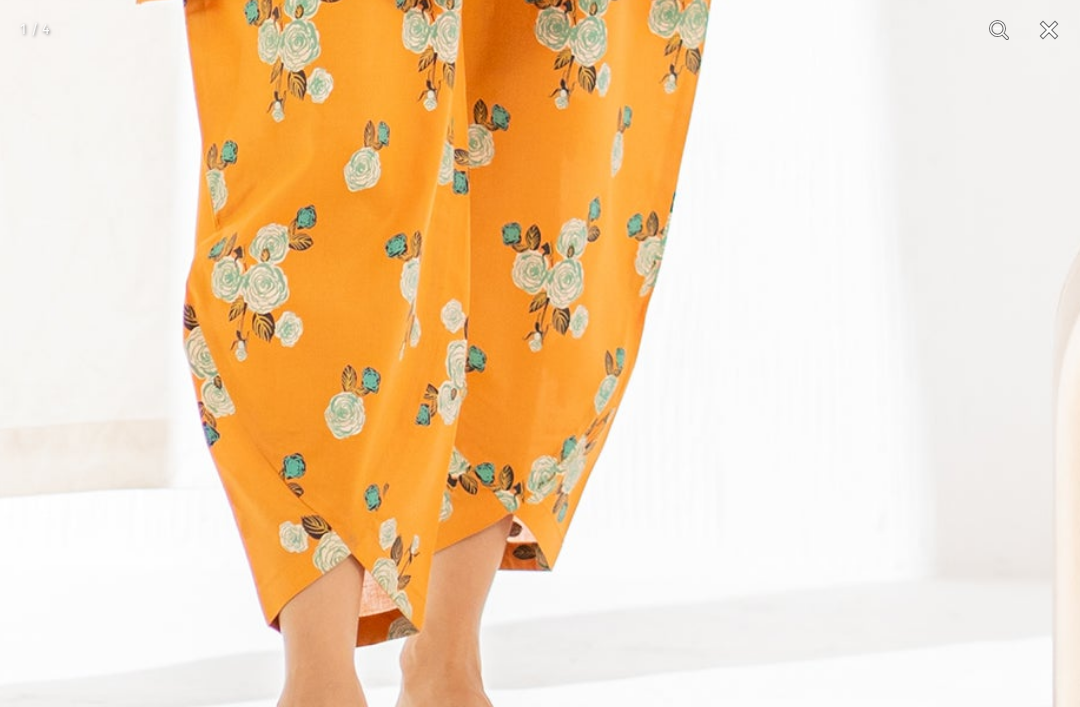 click at bounding box center [446, -405] 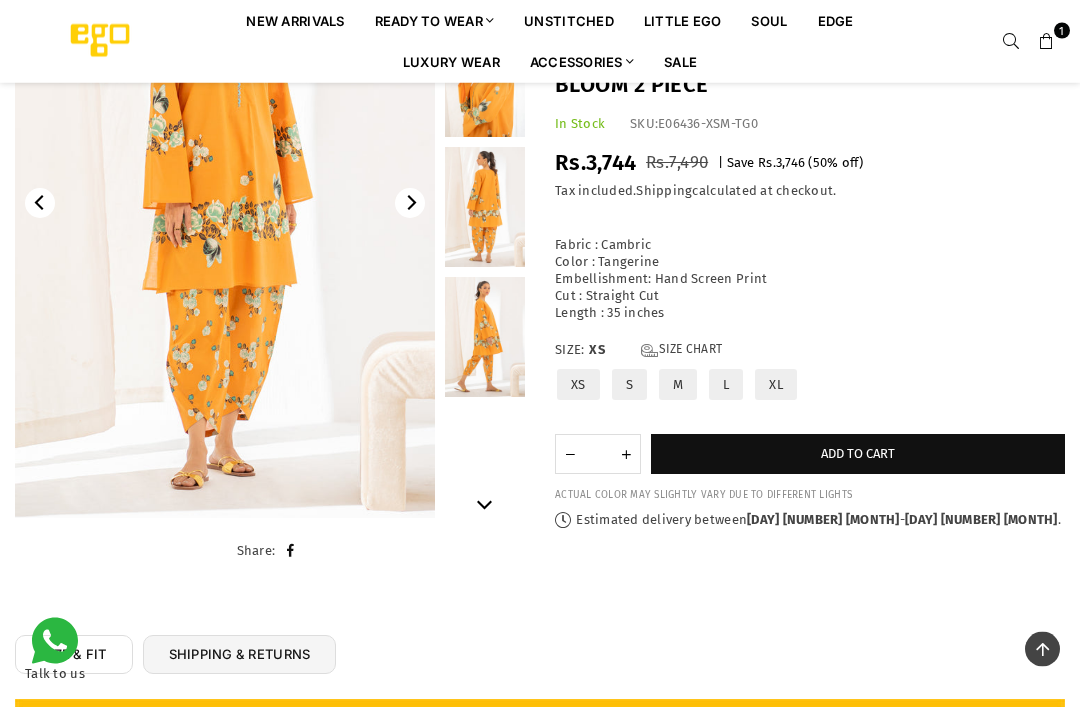 scroll, scrollTop: 257, scrollLeft: 0, axis: vertical 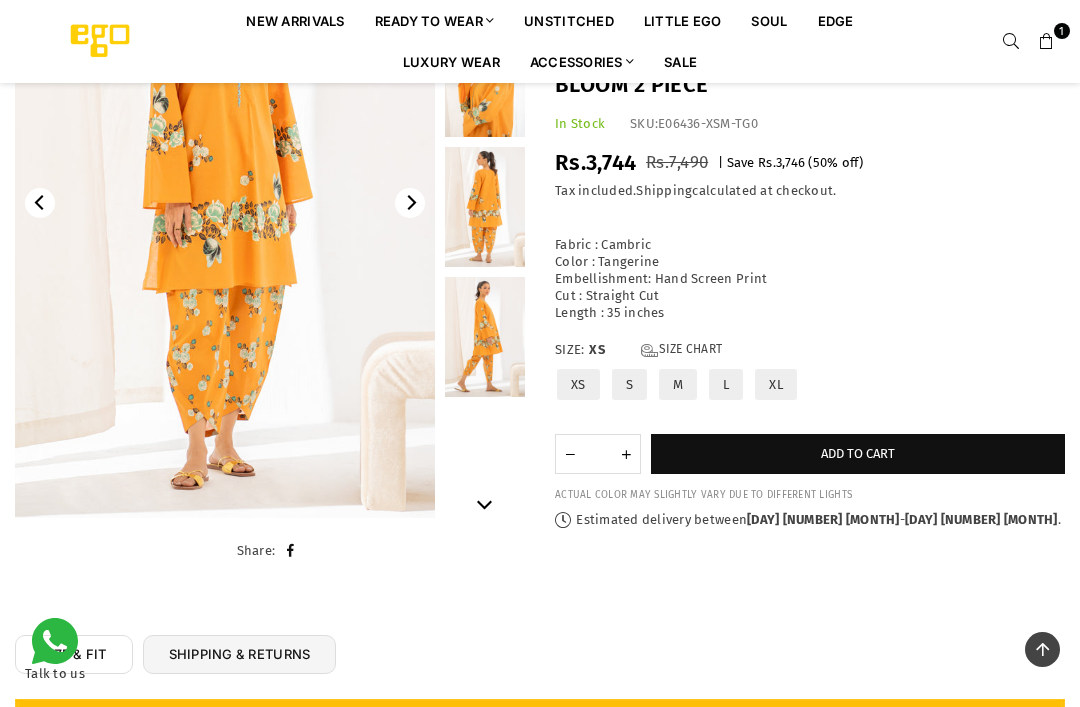 click on "L" at bounding box center [726, 384] 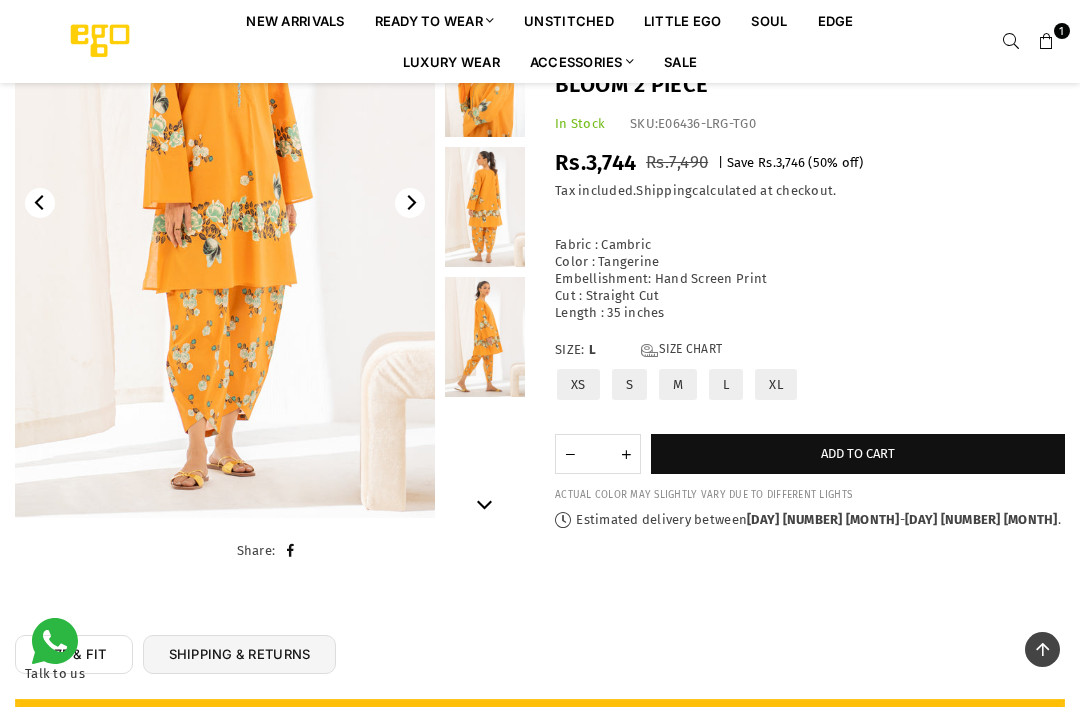 click on "Add to cart" at bounding box center (858, 453) 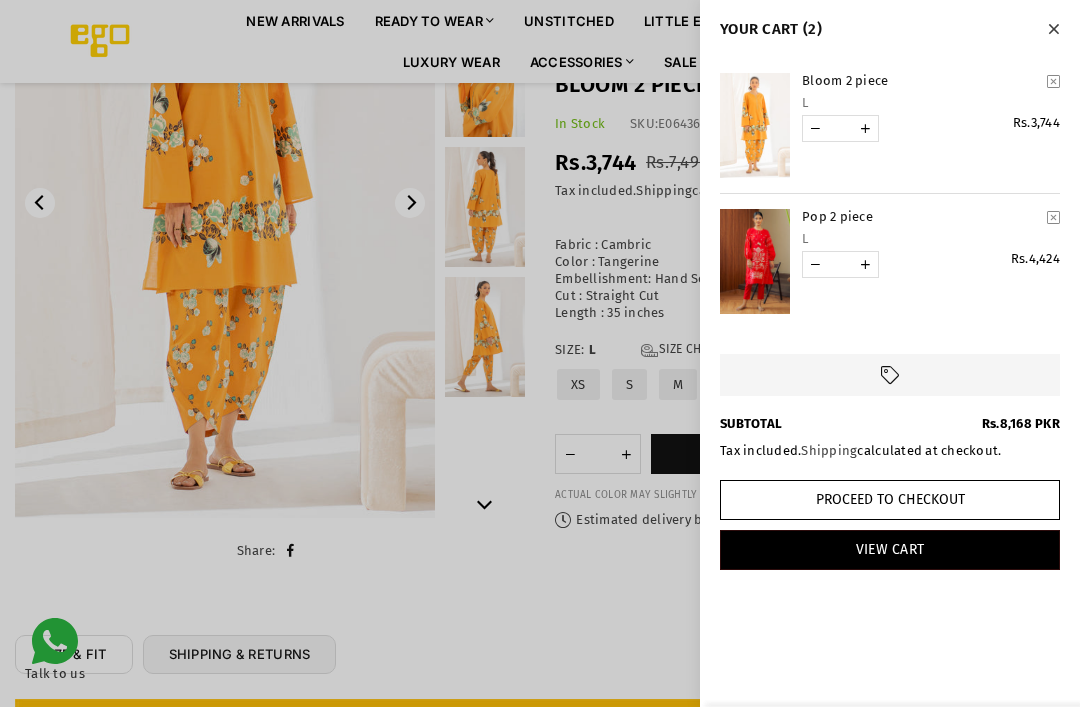 click at bounding box center (1053, 28) 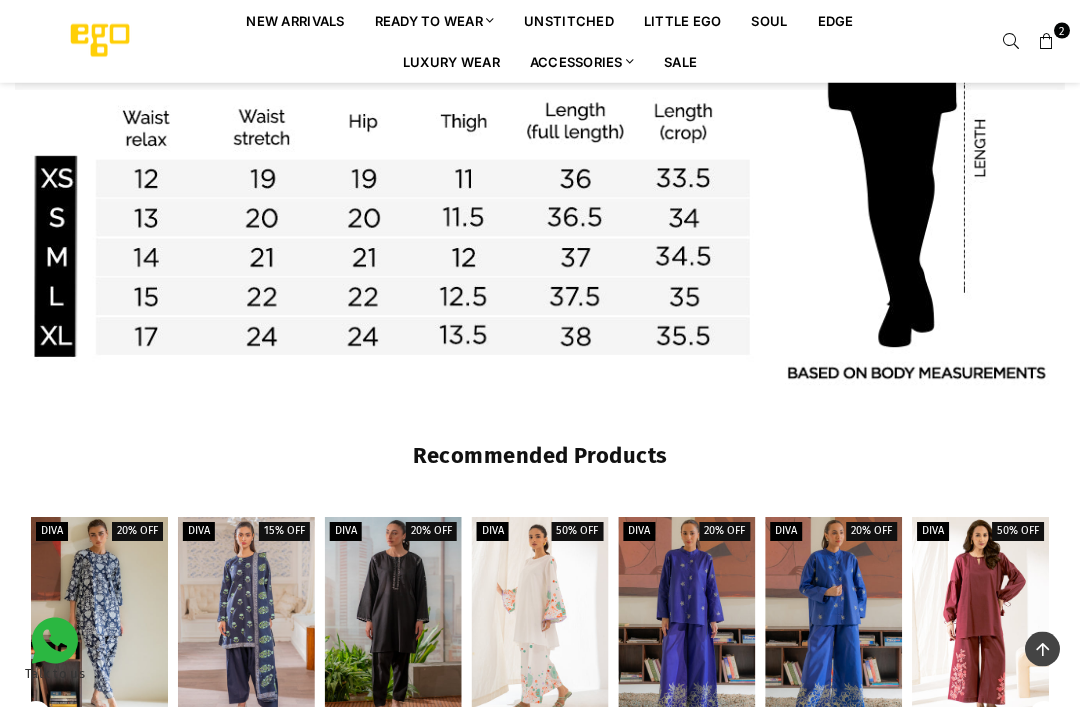 scroll, scrollTop: 1679, scrollLeft: 0, axis: vertical 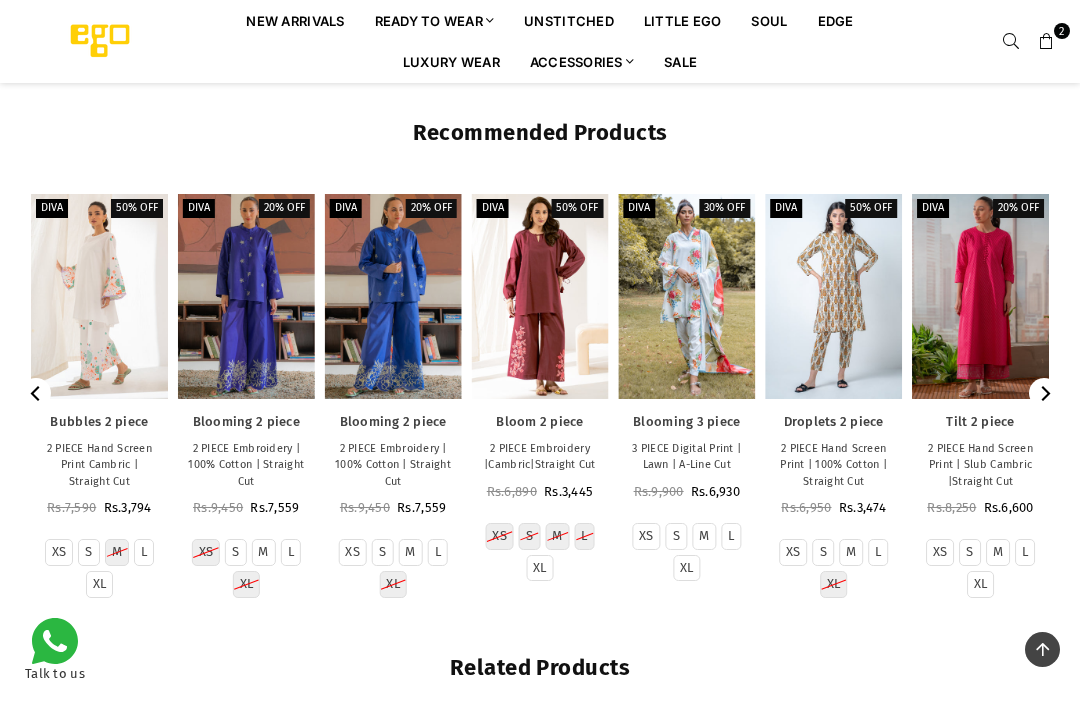 click at bounding box center (99, 296) 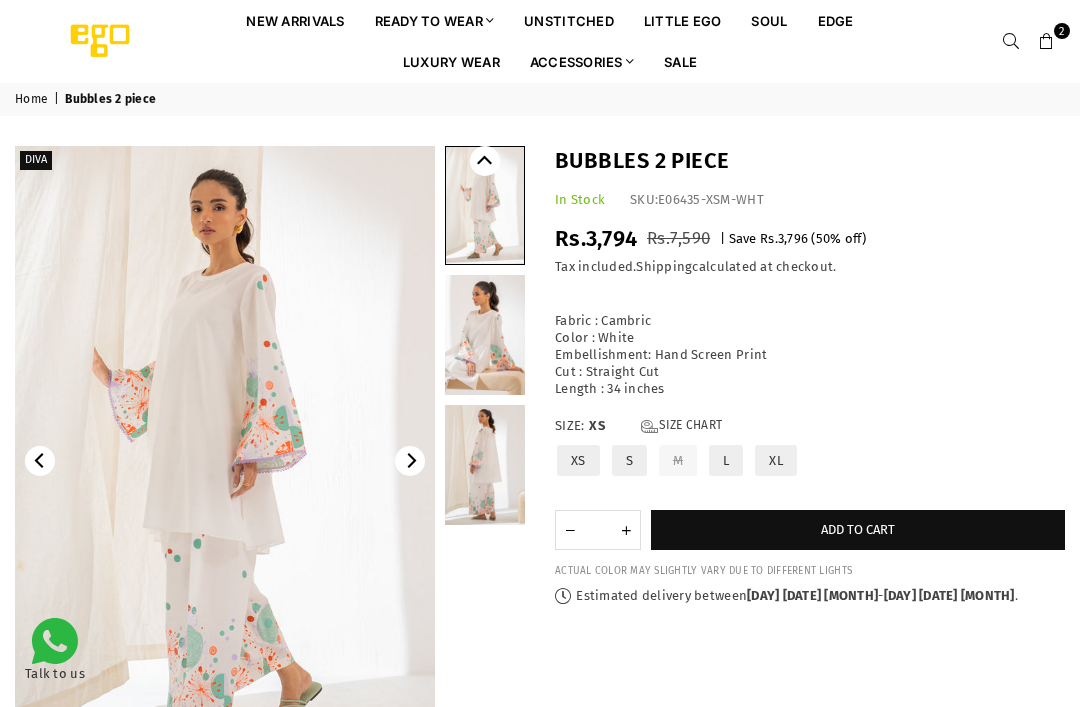 scroll, scrollTop: 0, scrollLeft: 0, axis: both 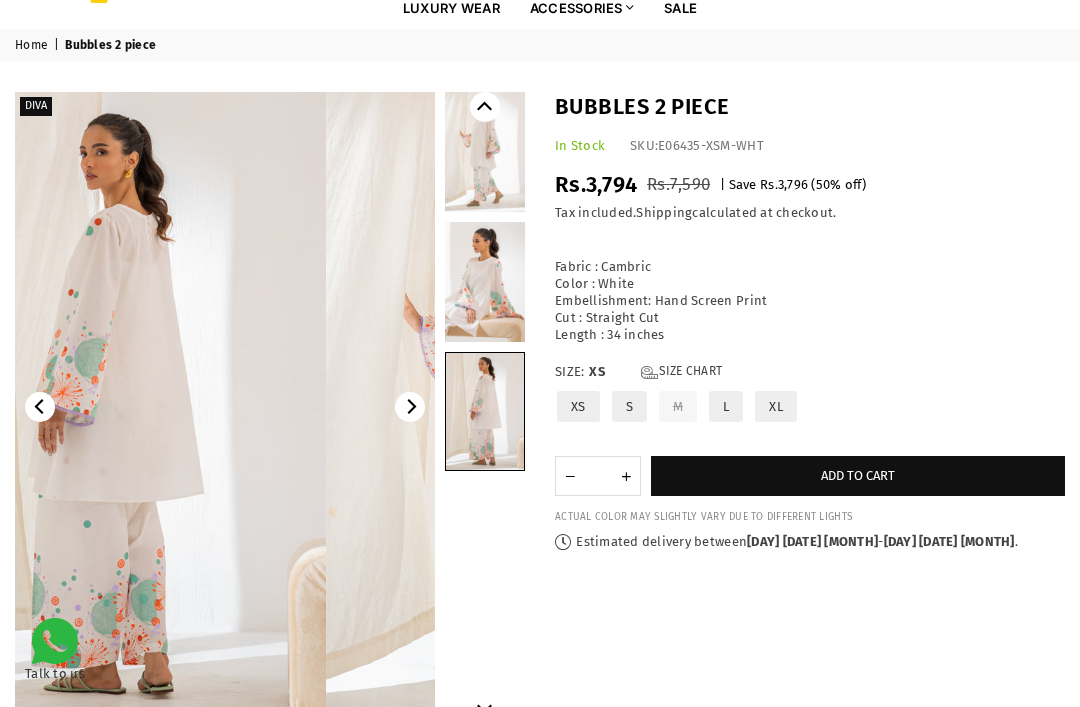 click at bounding box center (116, 407) 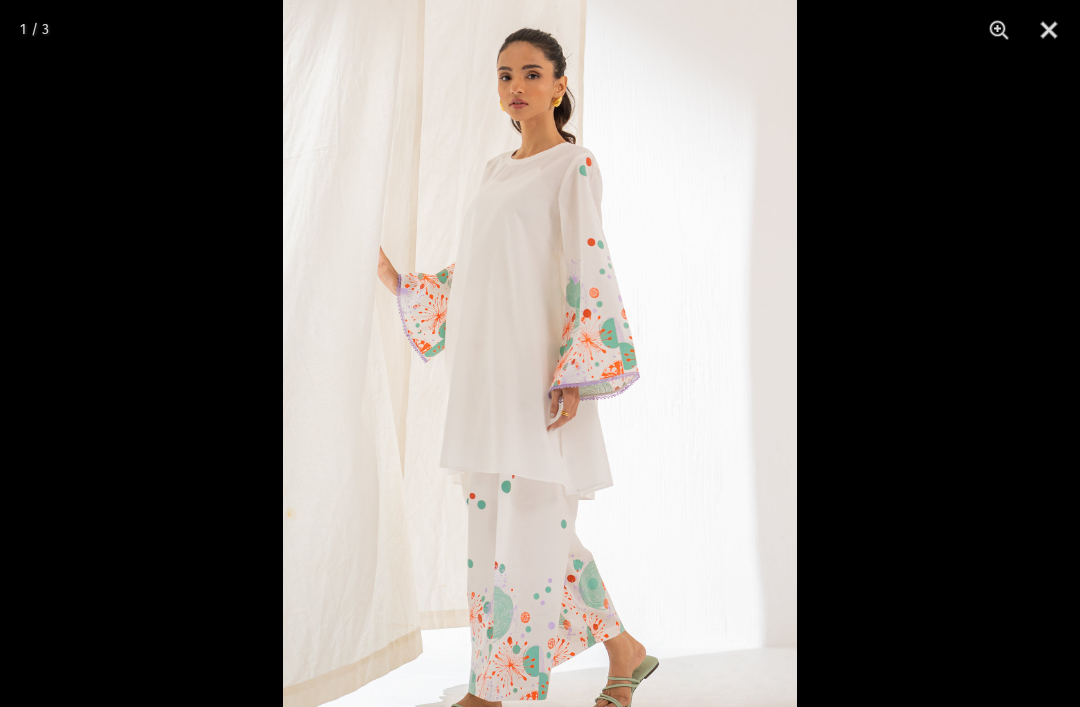 click on "1 / 3" at bounding box center [540, 353] 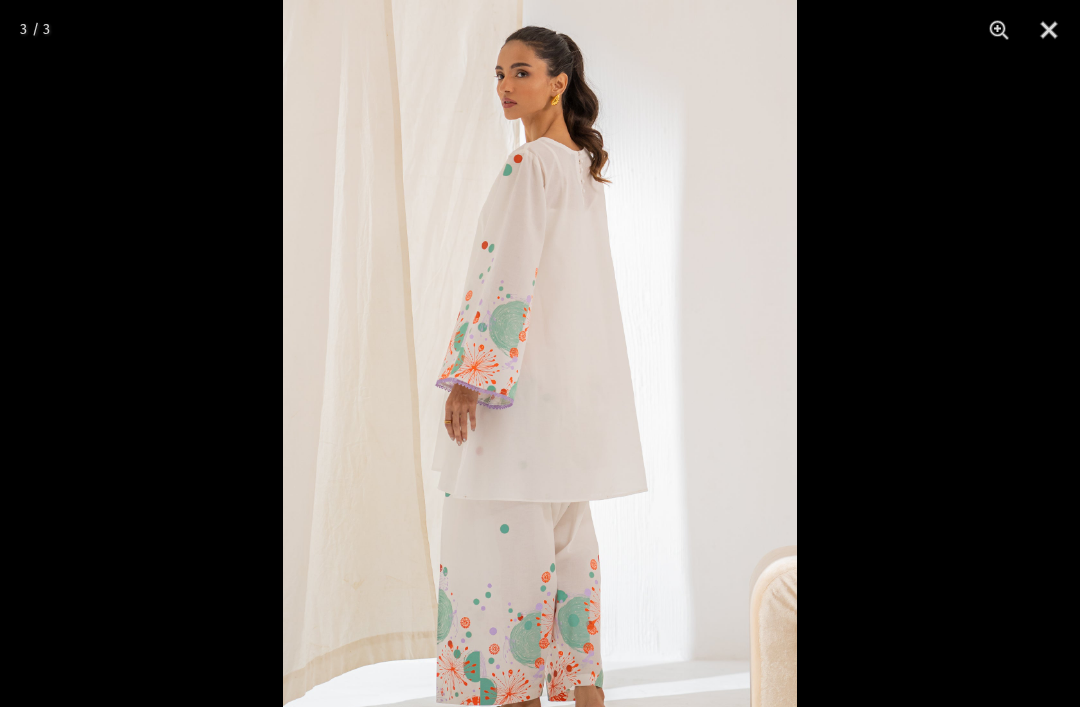 click at bounding box center (540, 385) 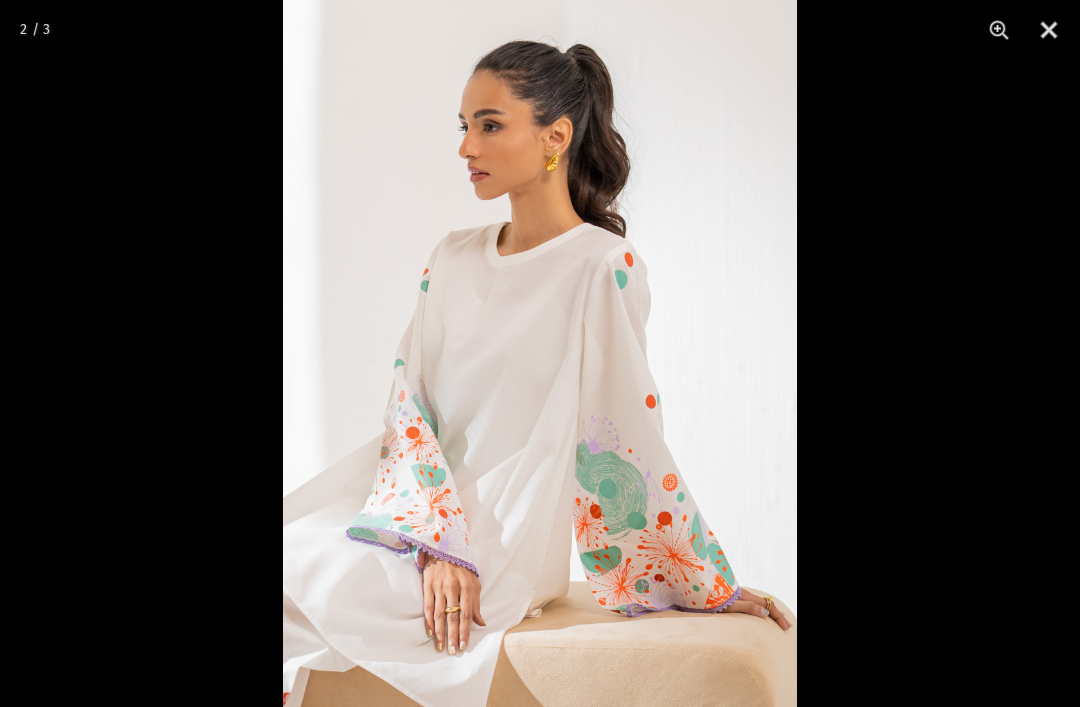 click at bounding box center (1049, 30) 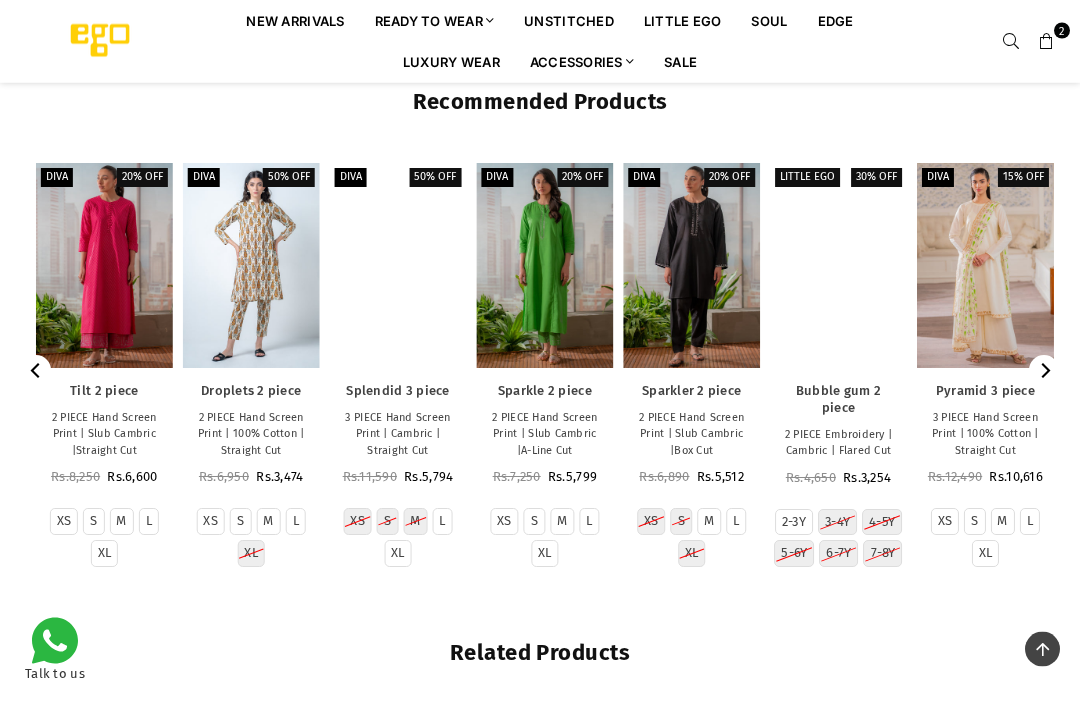 scroll, scrollTop: 1711, scrollLeft: 0, axis: vertical 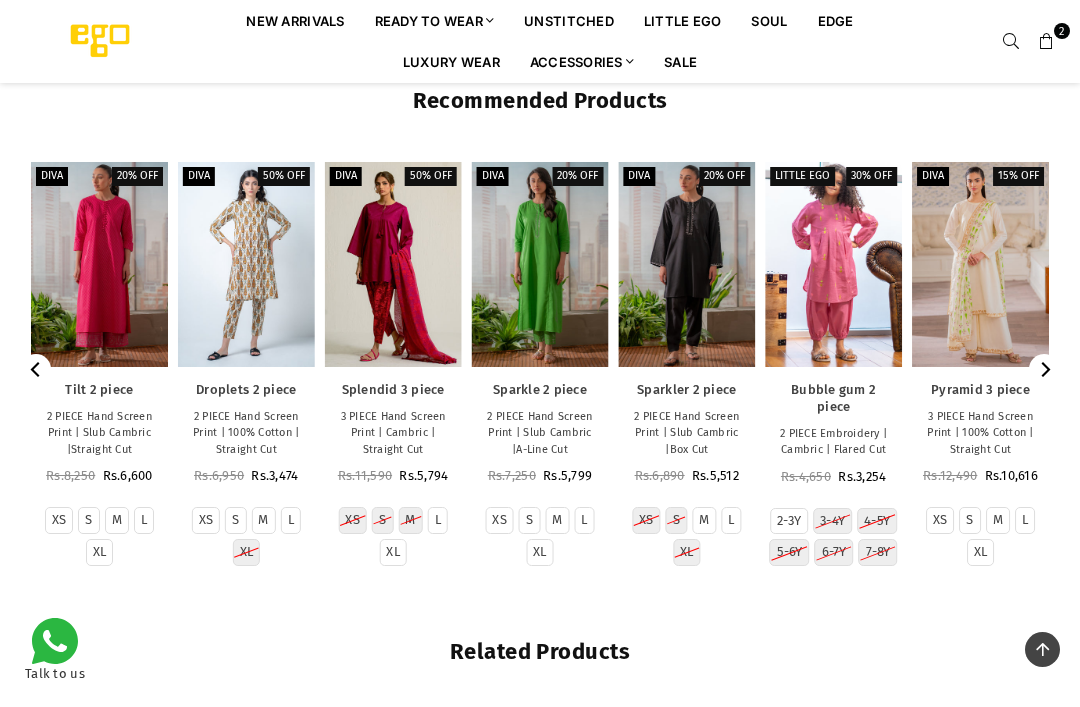 click at bounding box center [393, 264] 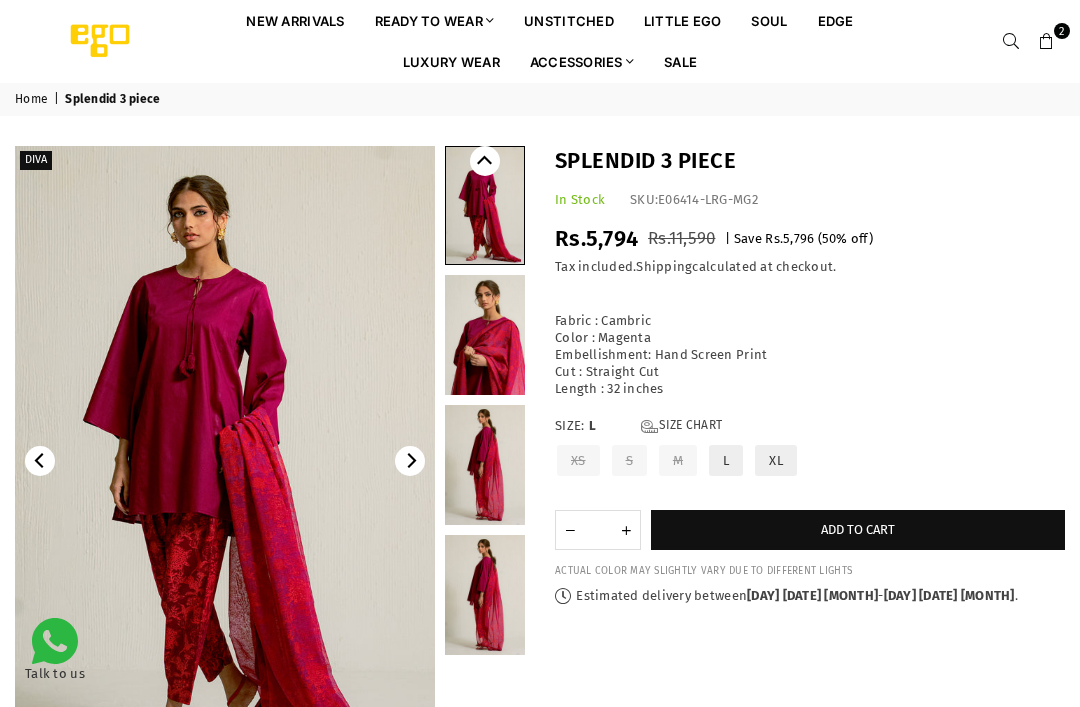 scroll, scrollTop: 0, scrollLeft: 0, axis: both 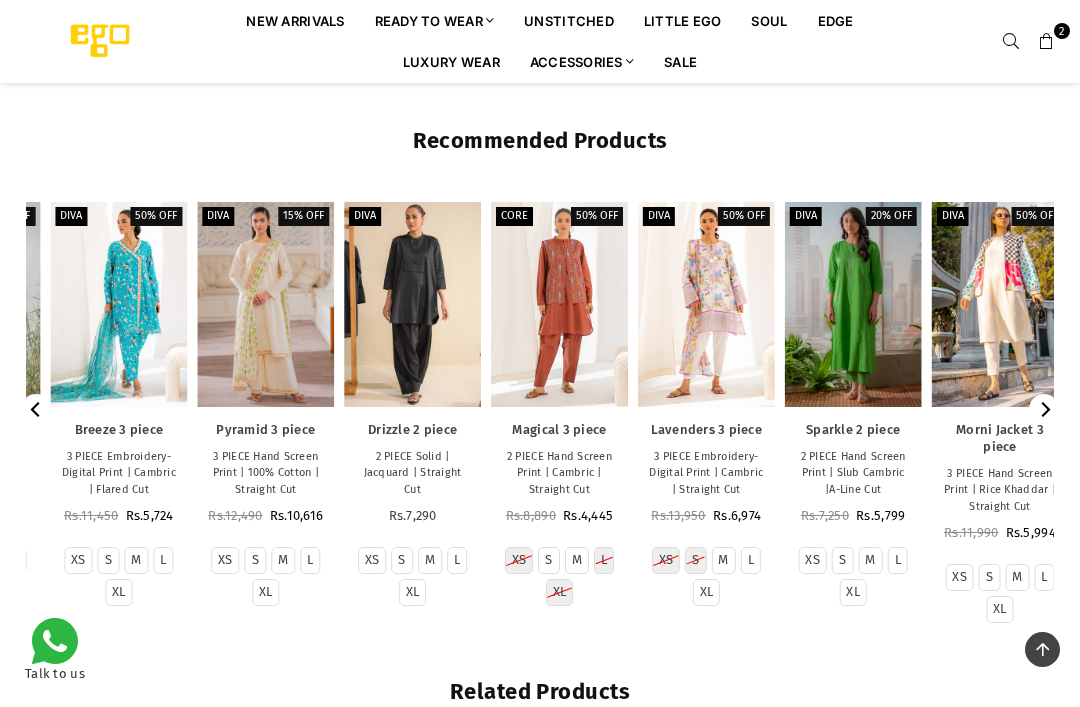 click on "Sparkle 2 piece
2 PIECE Hand Screen Print | Slub Cambric |A-Line Cut
Regular price
Rs.7,250
Rs.5,799" at bounding box center [853, 472] 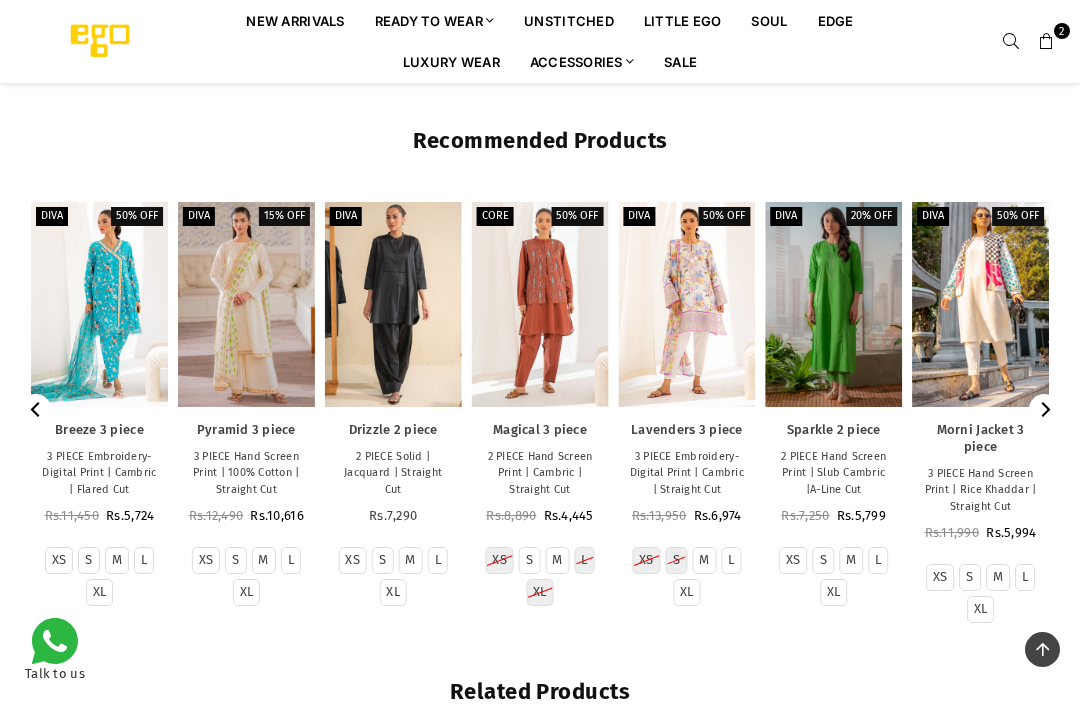 click at bounding box center (99, 304) 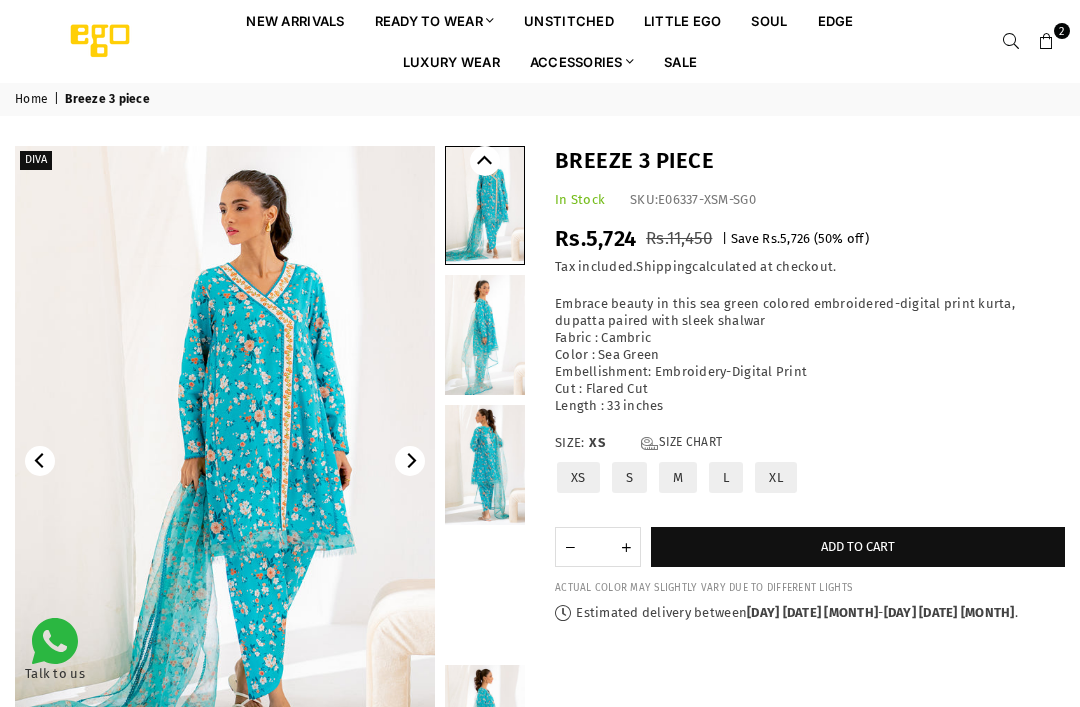 scroll, scrollTop: 0, scrollLeft: 0, axis: both 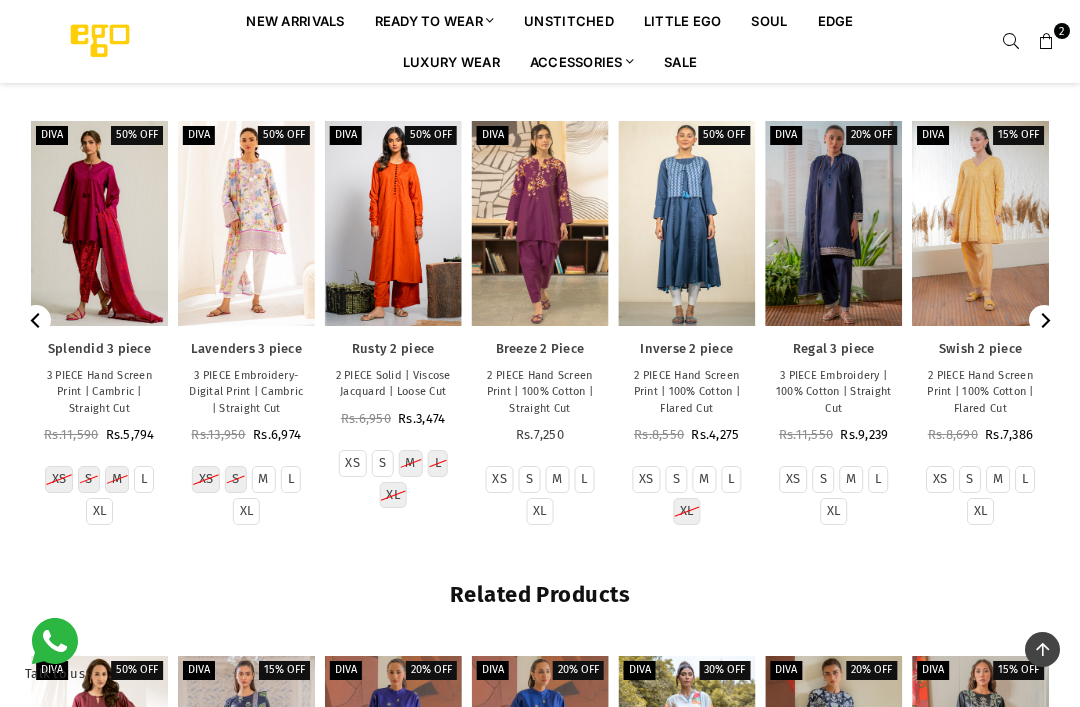 click at bounding box center (686, 223) 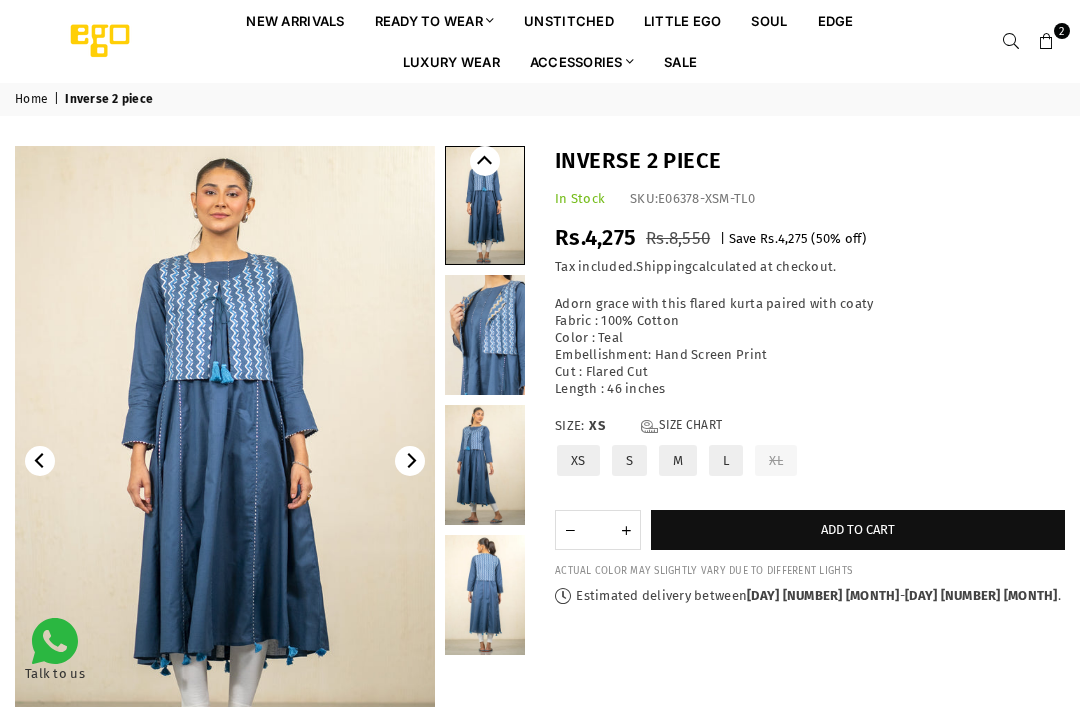 scroll, scrollTop: 0, scrollLeft: 0, axis: both 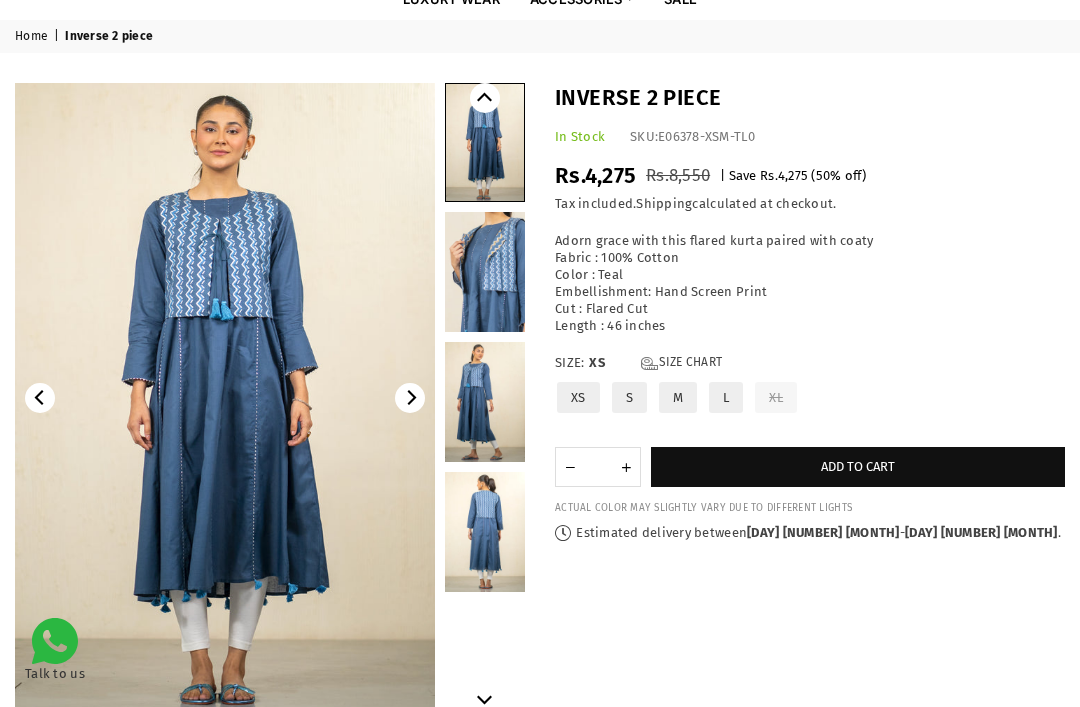 click at bounding box center (225, 398) 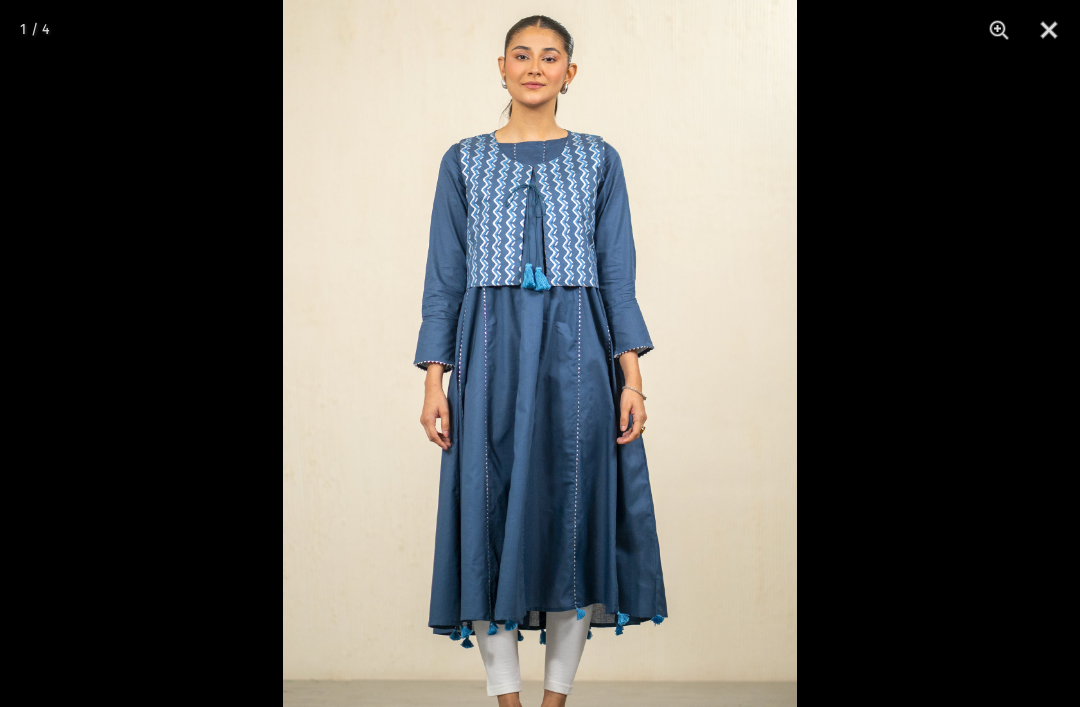 click at bounding box center [540, 385] 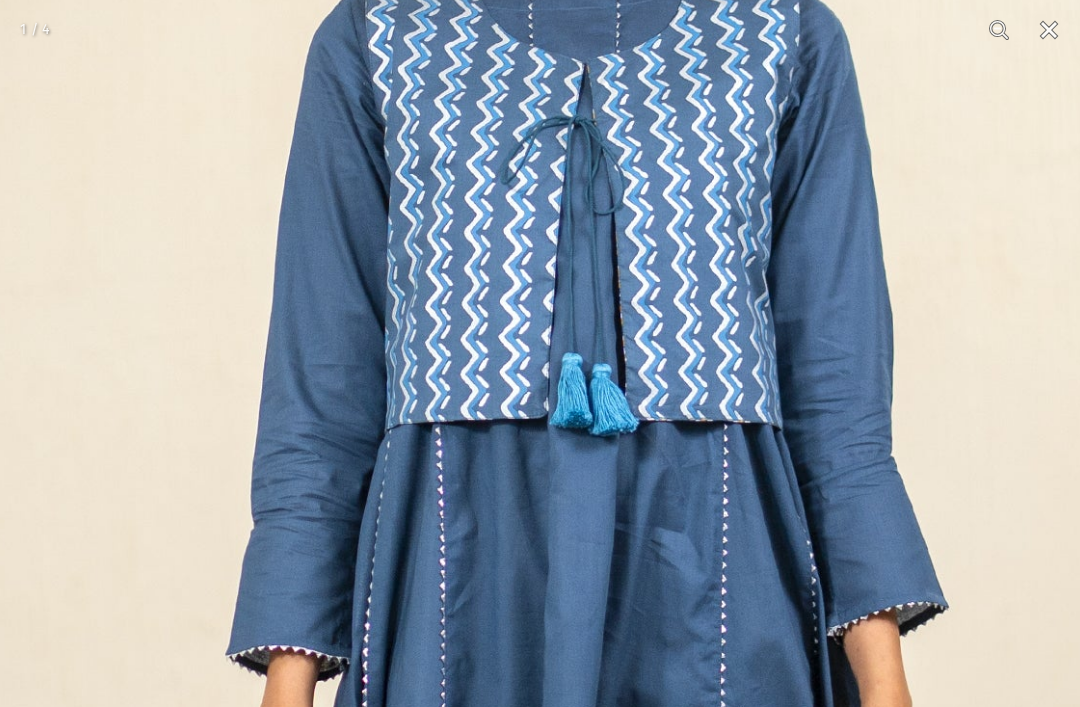 click at bounding box center [606, 719] 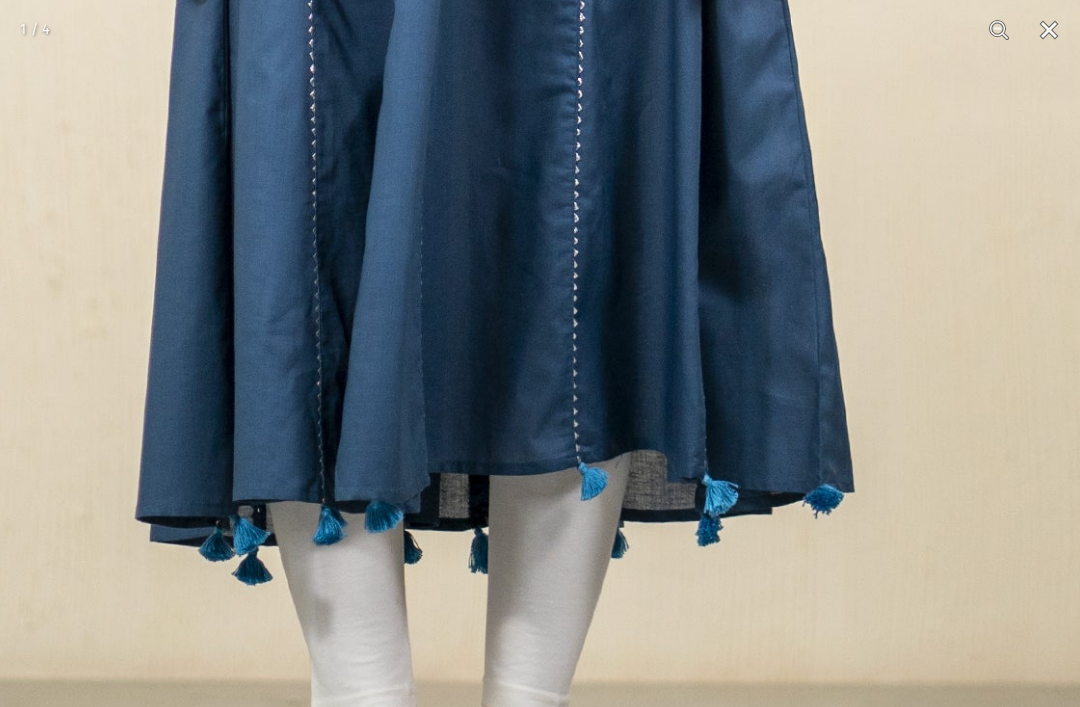 click at bounding box center [471, -204] 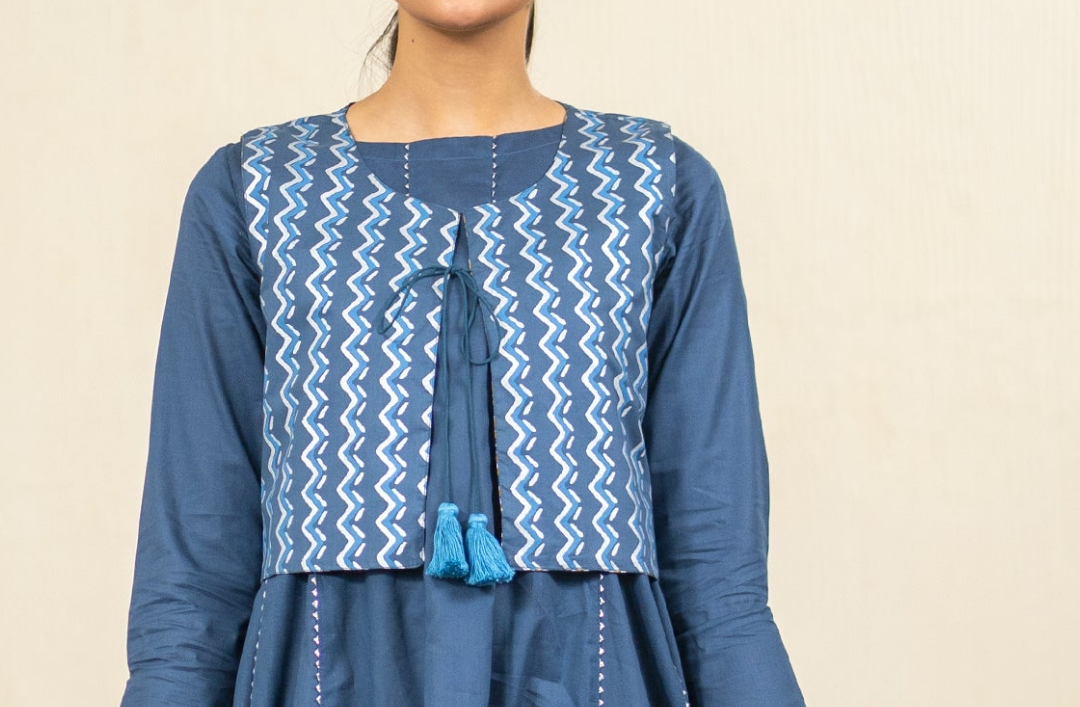 click at bounding box center [482, 869] 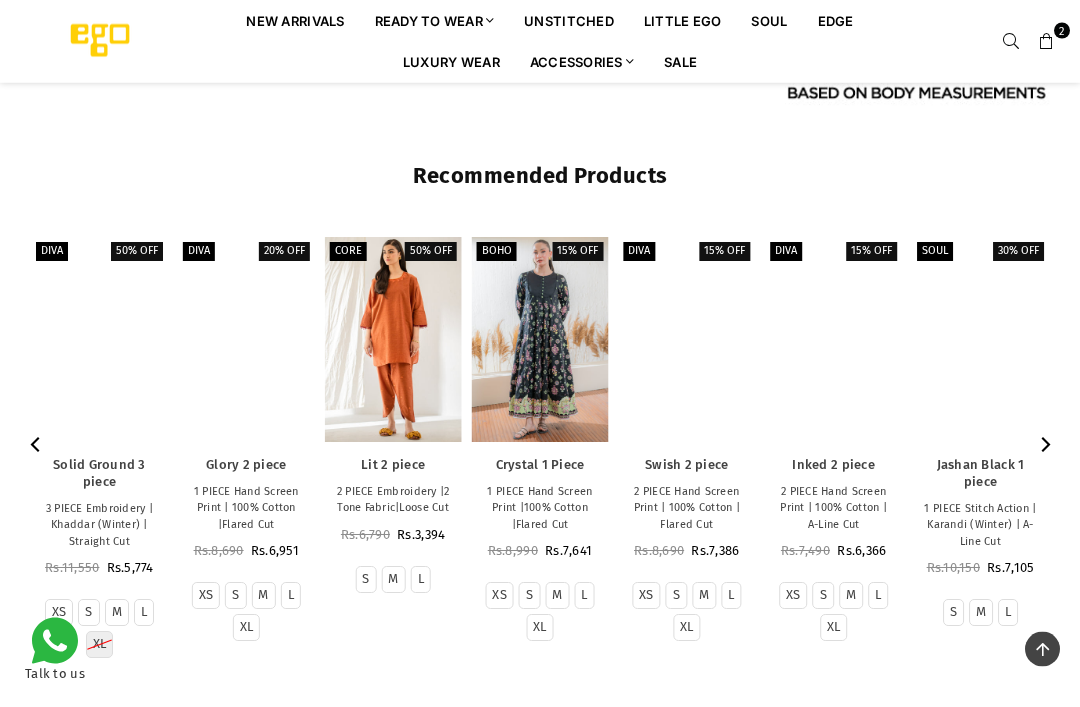 scroll, scrollTop: 1636, scrollLeft: 0, axis: vertical 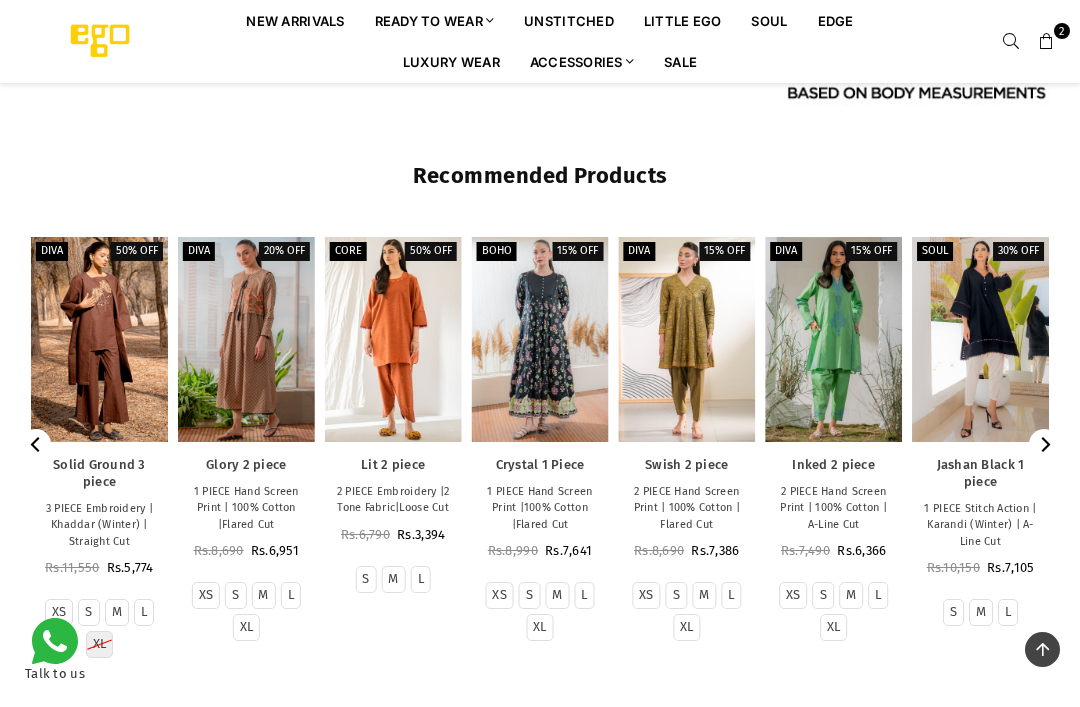 click at bounding box center (393, 339) 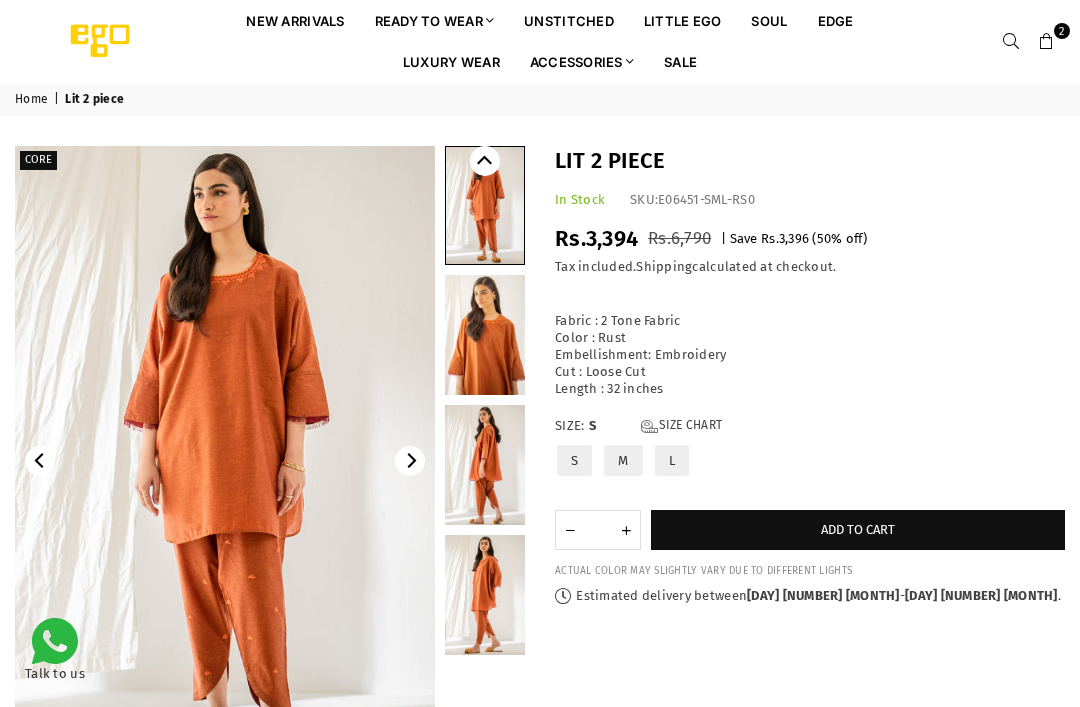scroll, scrollTop: 0, scrollLeft: 0, axis: both 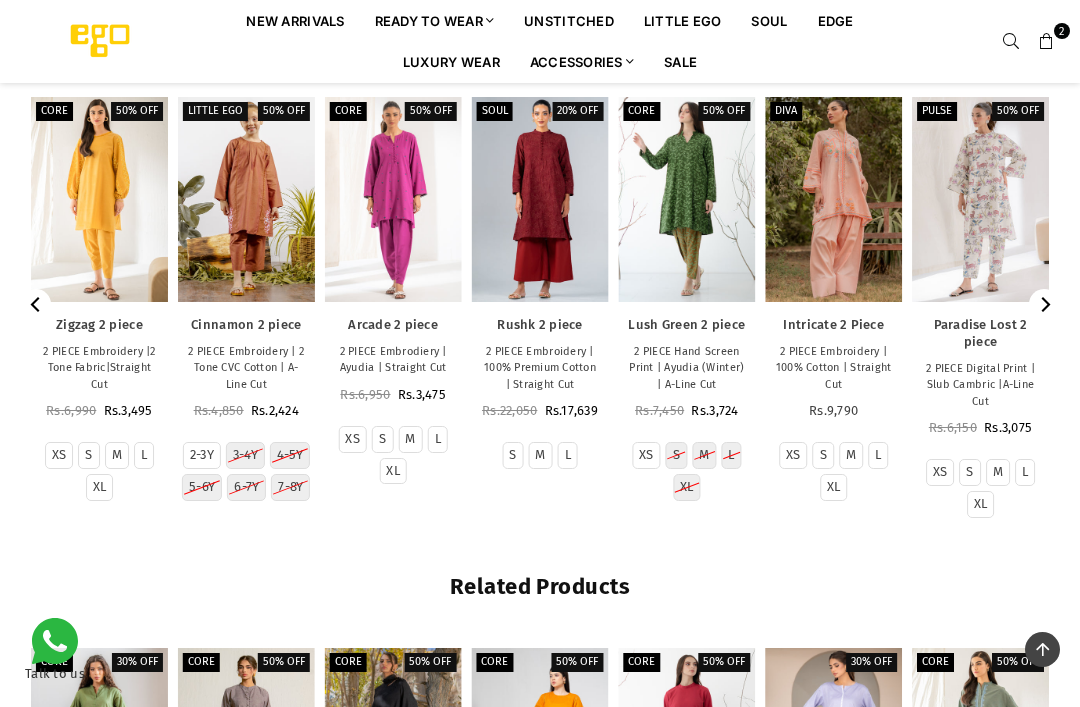 click at bounding box center (686, 199) 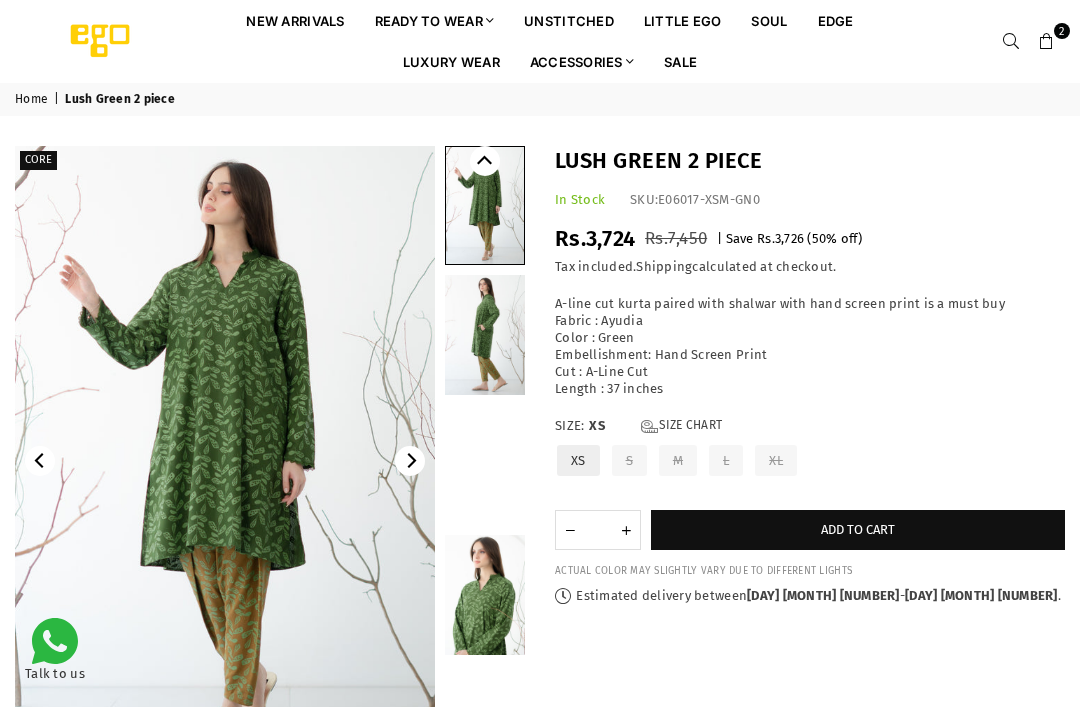 scroll, scrollTop: 0, scrollLeft: 0, axis: both 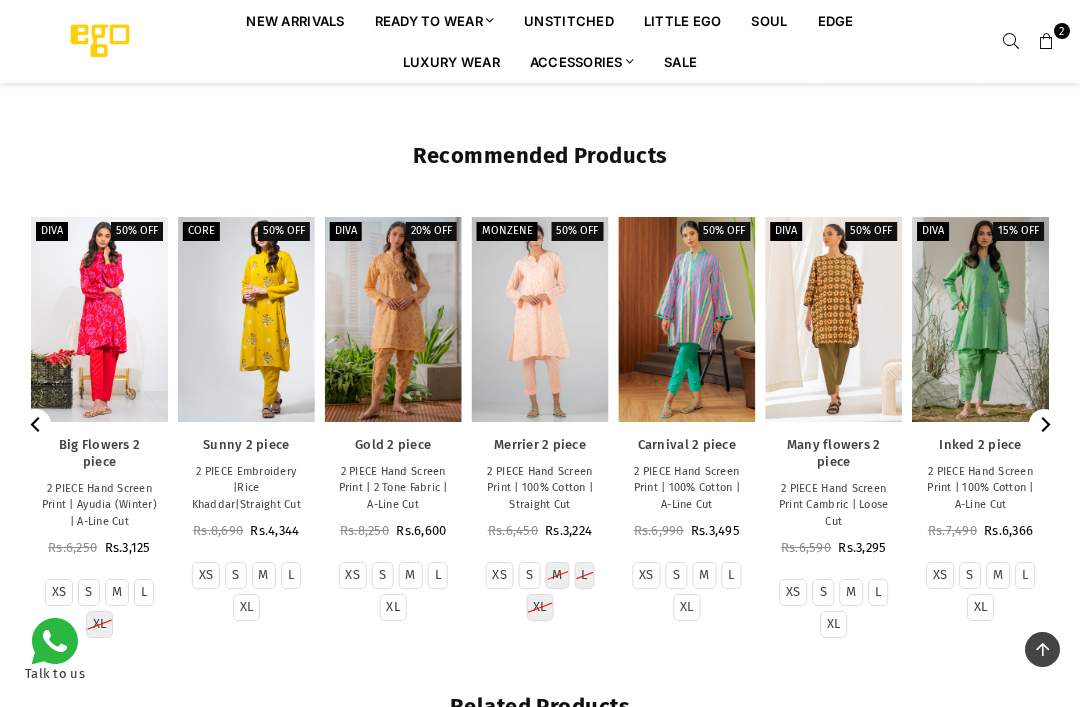 click at bounding box center [686, 319] 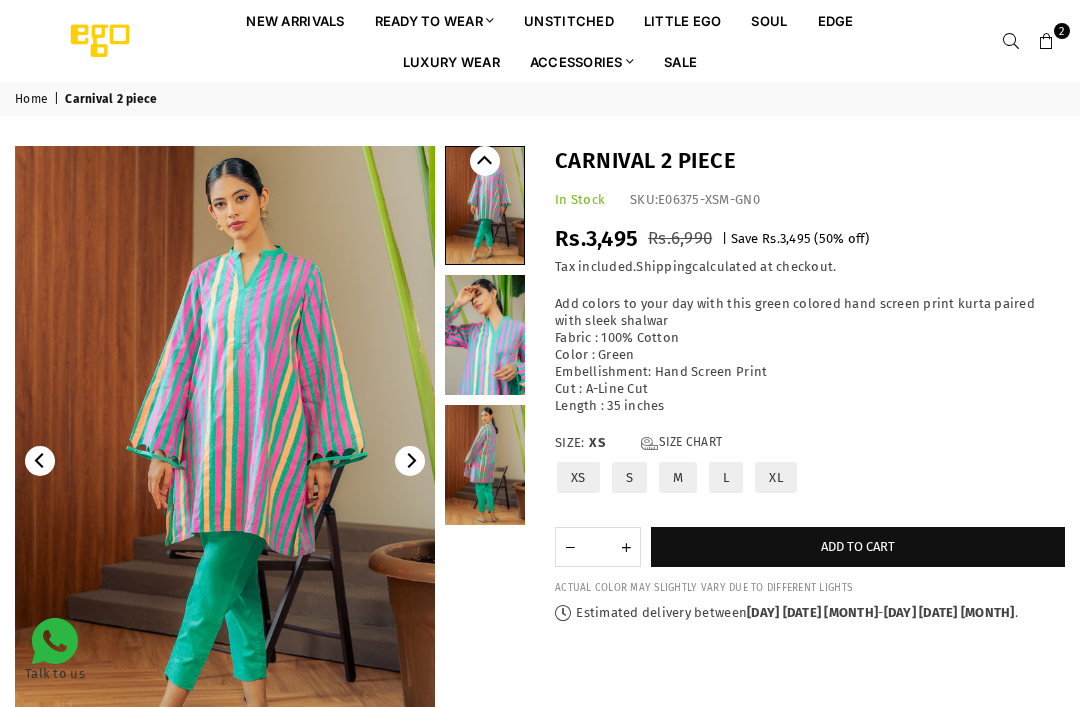 scroll, scrollTop: 0, scrollLeft: 0, axis: both 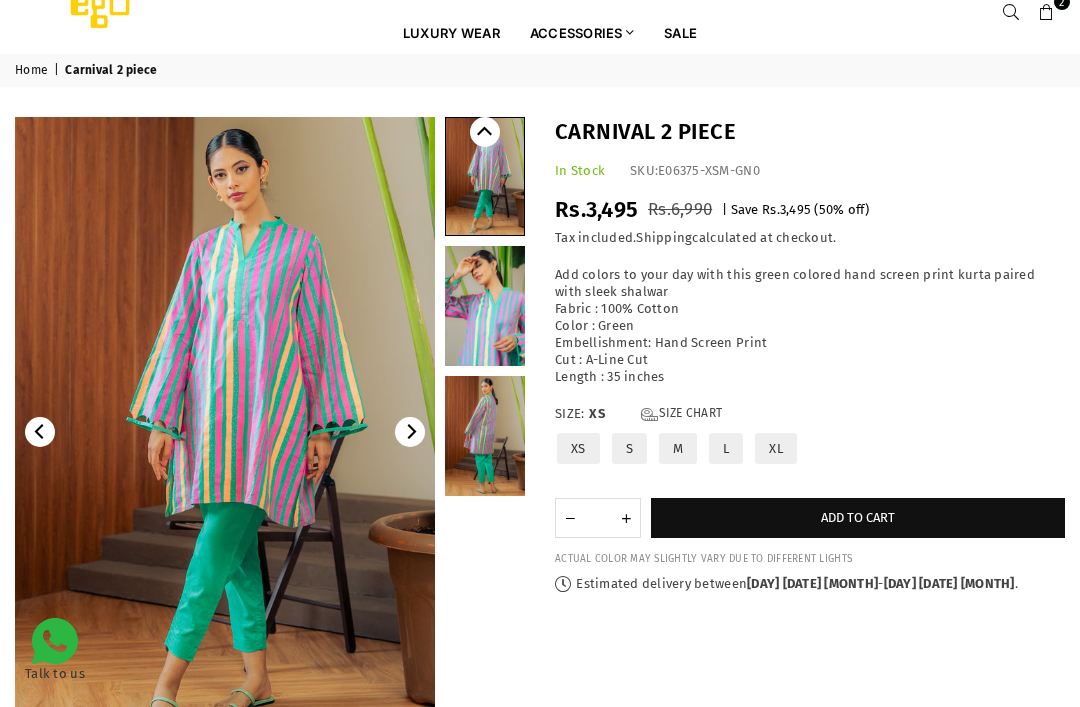 click on "L" at bounding box center (726, 448) 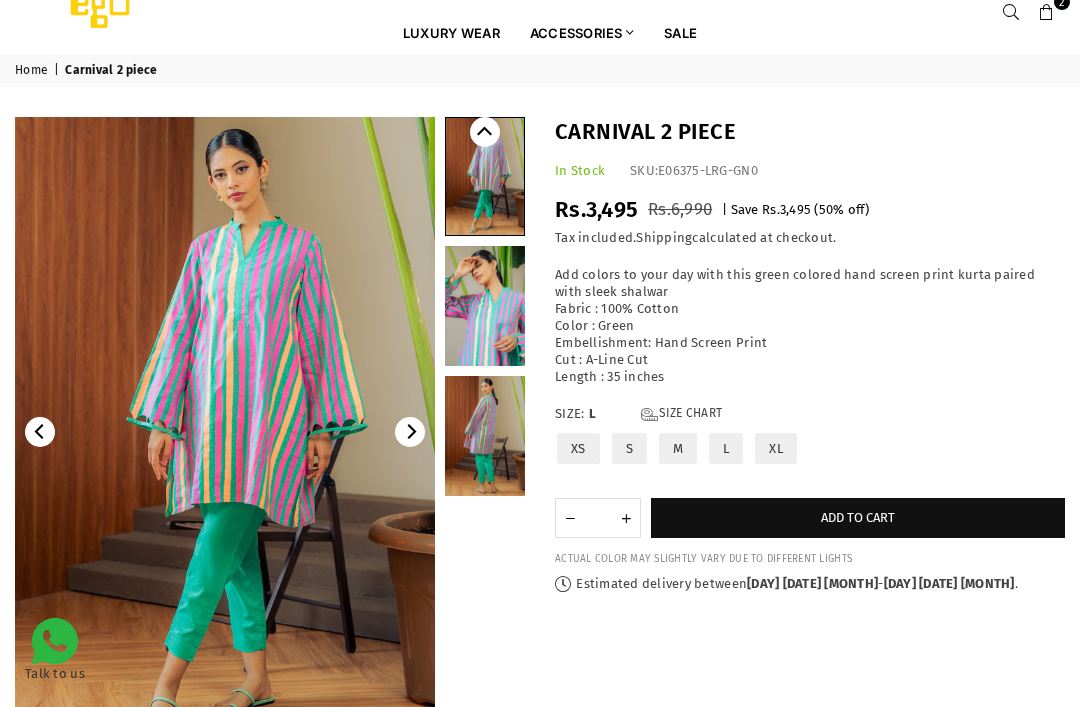 click on "Add to cart" at bounding box center (858, 518) 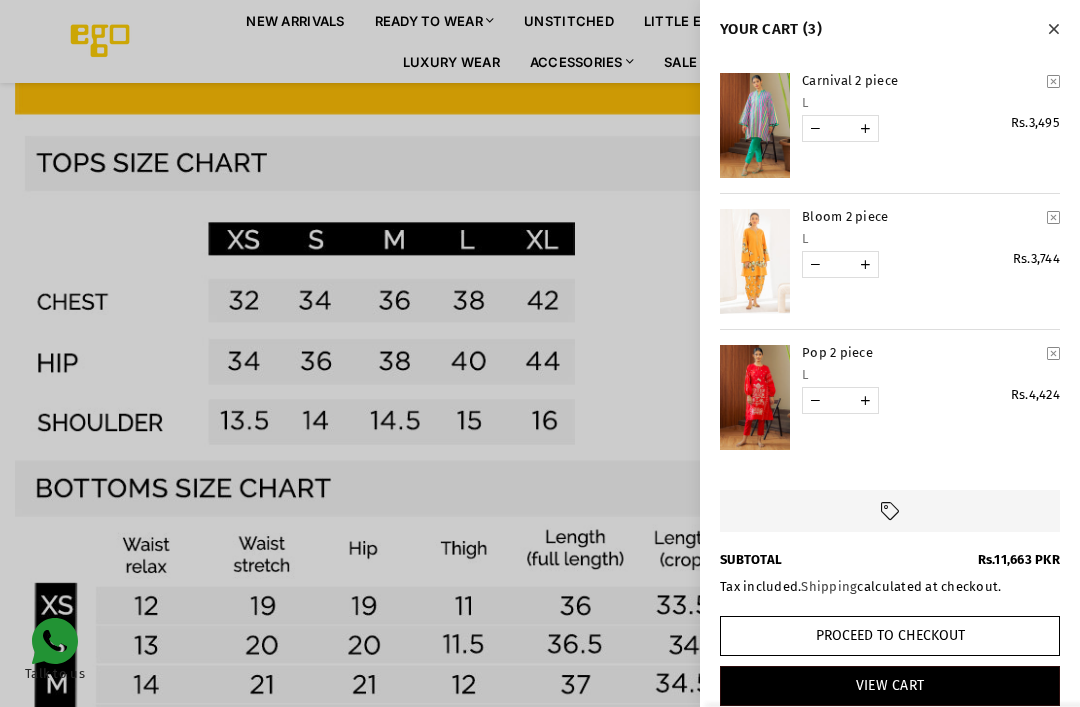 scroll, scrollTop: 934, scrollLeft: 0, axis: vertical 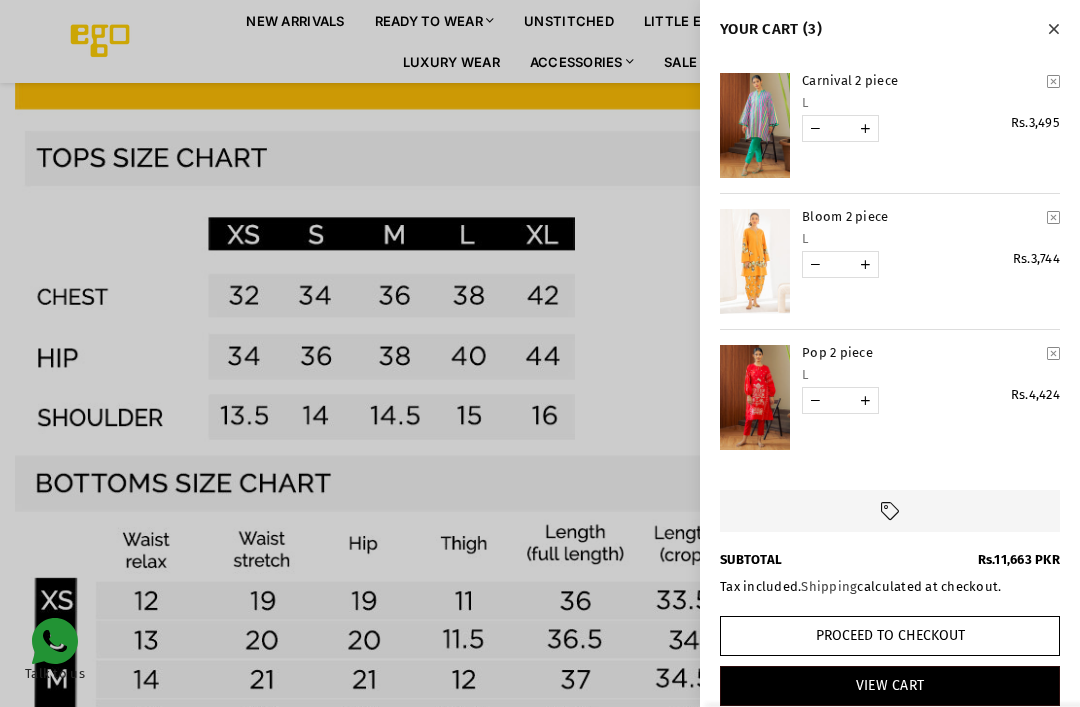 click at bounding box center (1053, 28) 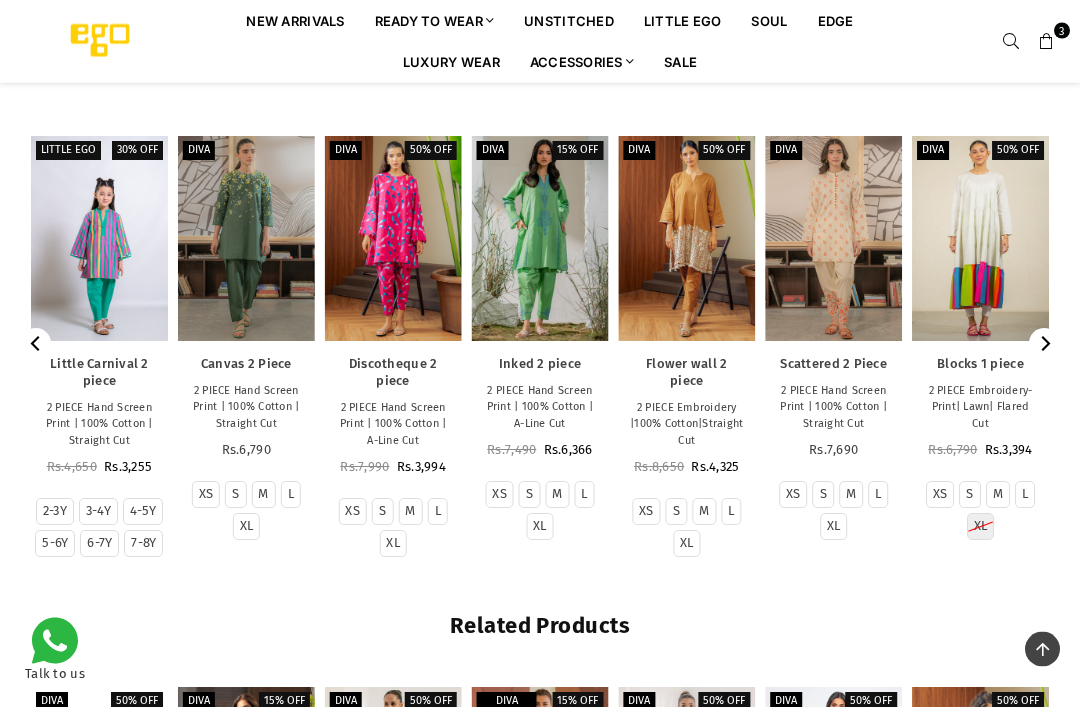scroll, scrollTop: 1737, scrollLeft: 0, axis: vertical 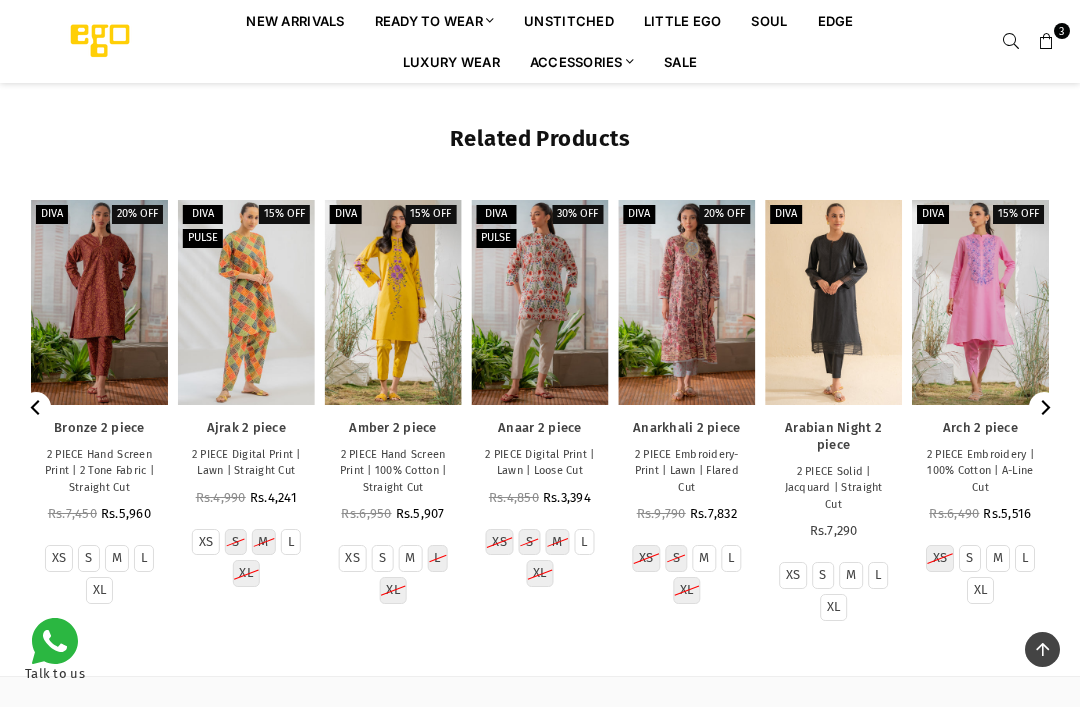click at bounding box center (246, 302) 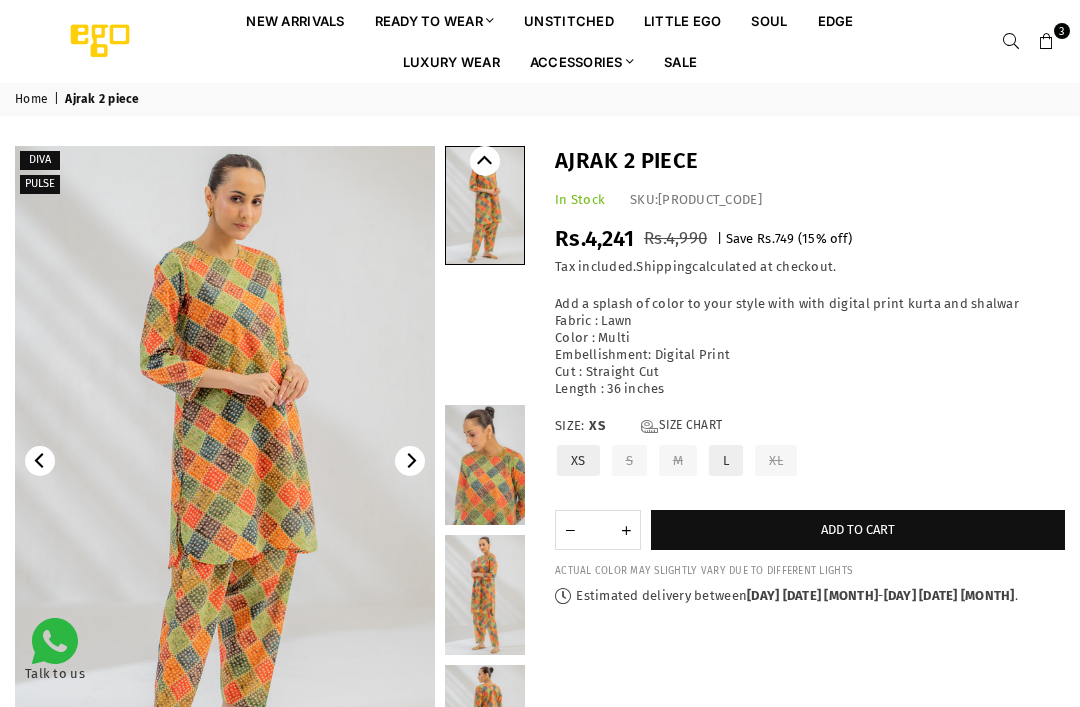 scroll, scrollTop: 0, scrollLeft: 0, axis: both 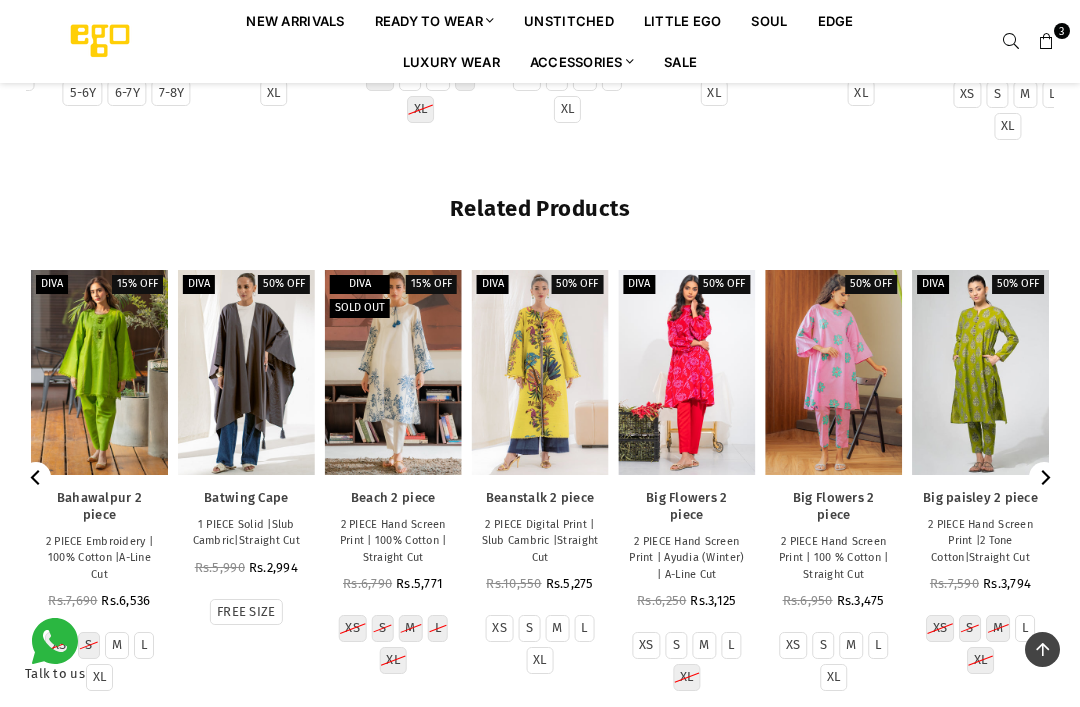 click at bounding box center [540, 372] 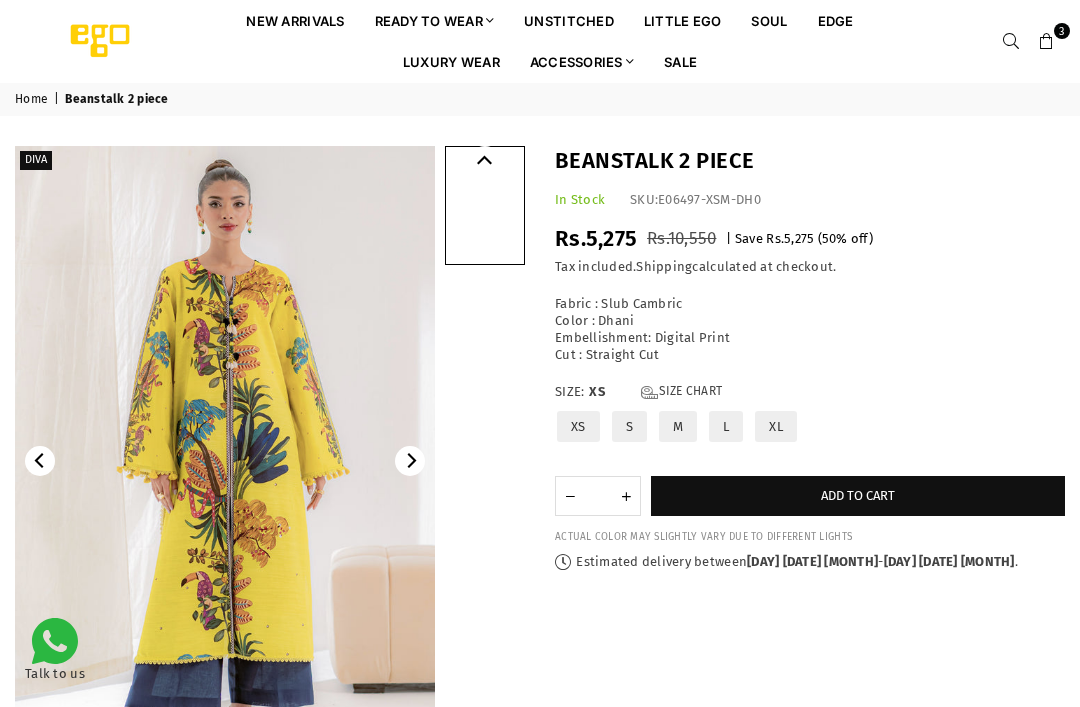 scroll, scrollTop: 0, scrollLeft: 0, axis: both 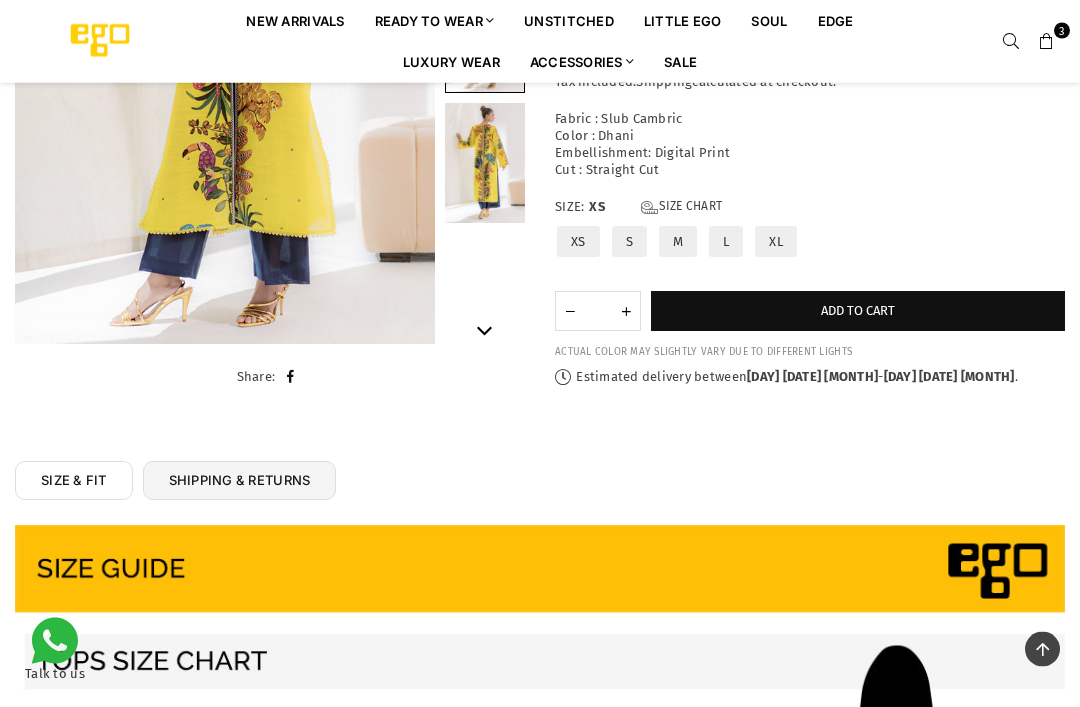click on "L" at bounding box center (726, 242) 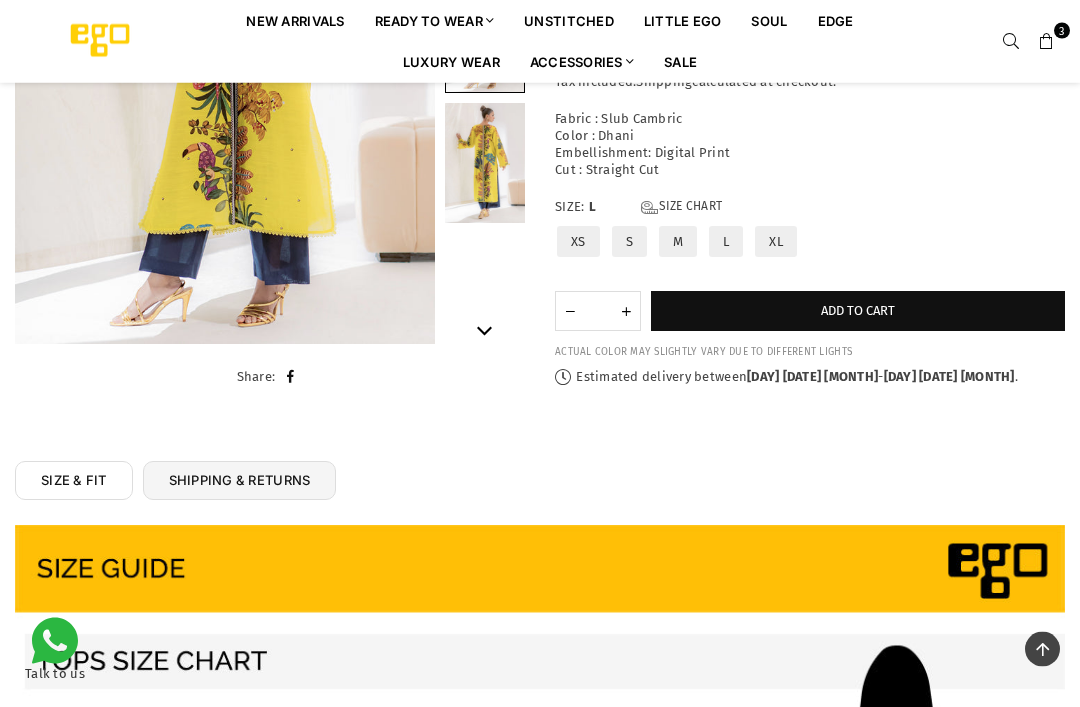 scroll, scrollTop: 431, scrollLeft: 0, axis: vertical 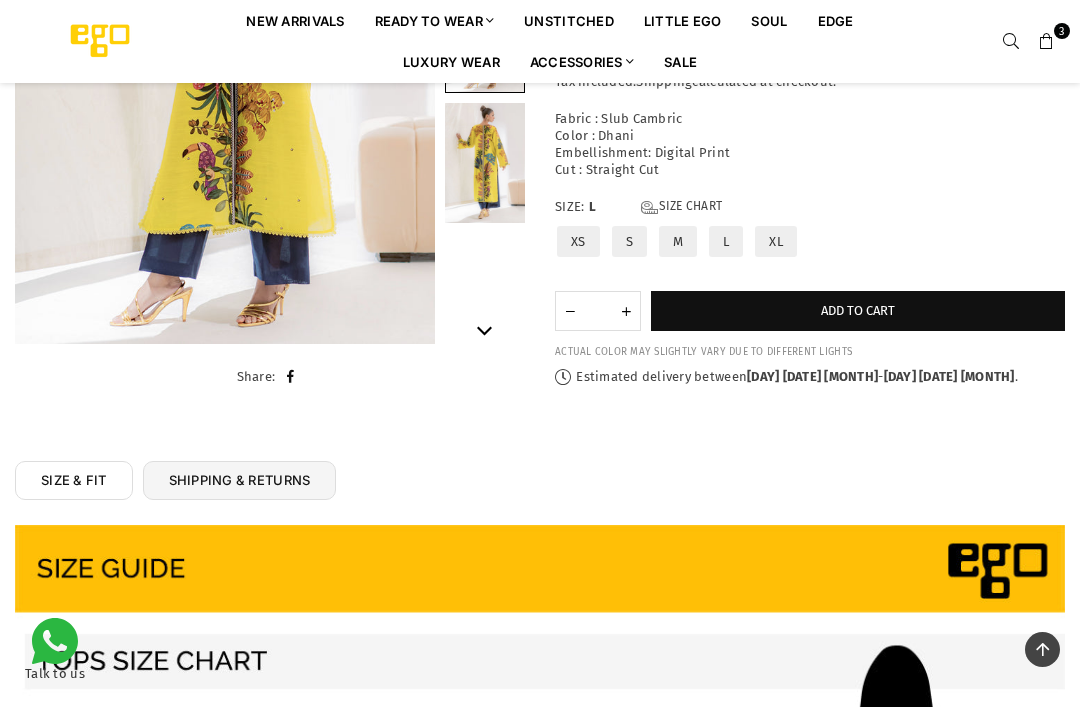 click on "Add to cart" at bounding box center (858, 311) 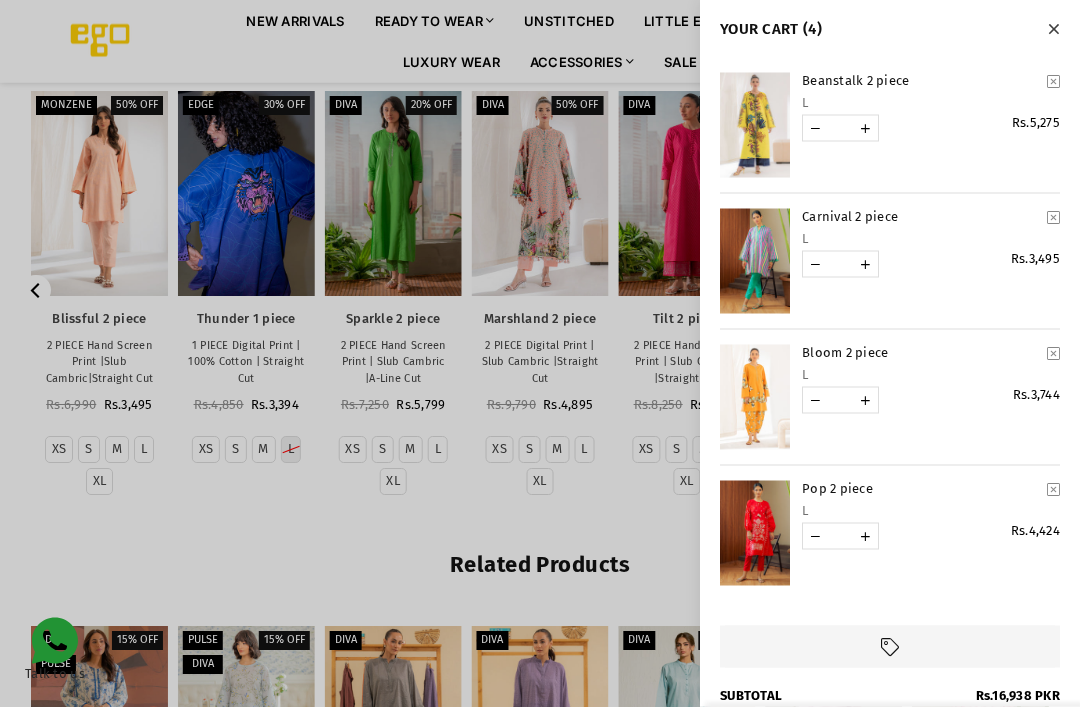 scroll, scrollTop: 1782, scrollLeft: 0, axis: vertical 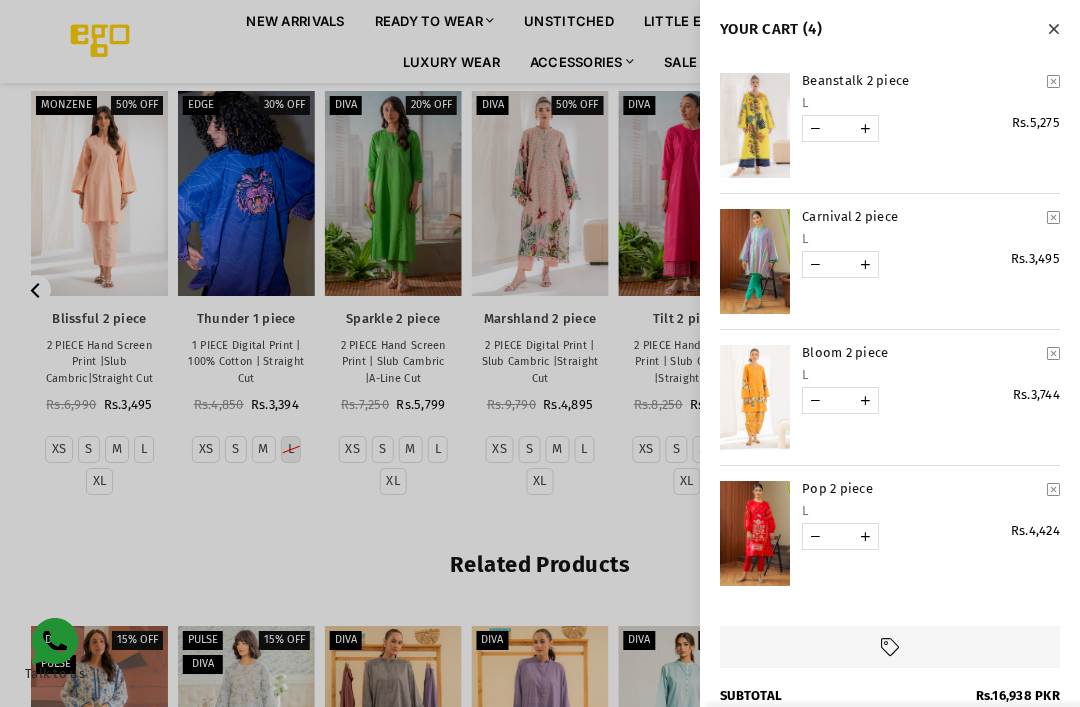 click at bounding box center (1053, 28) 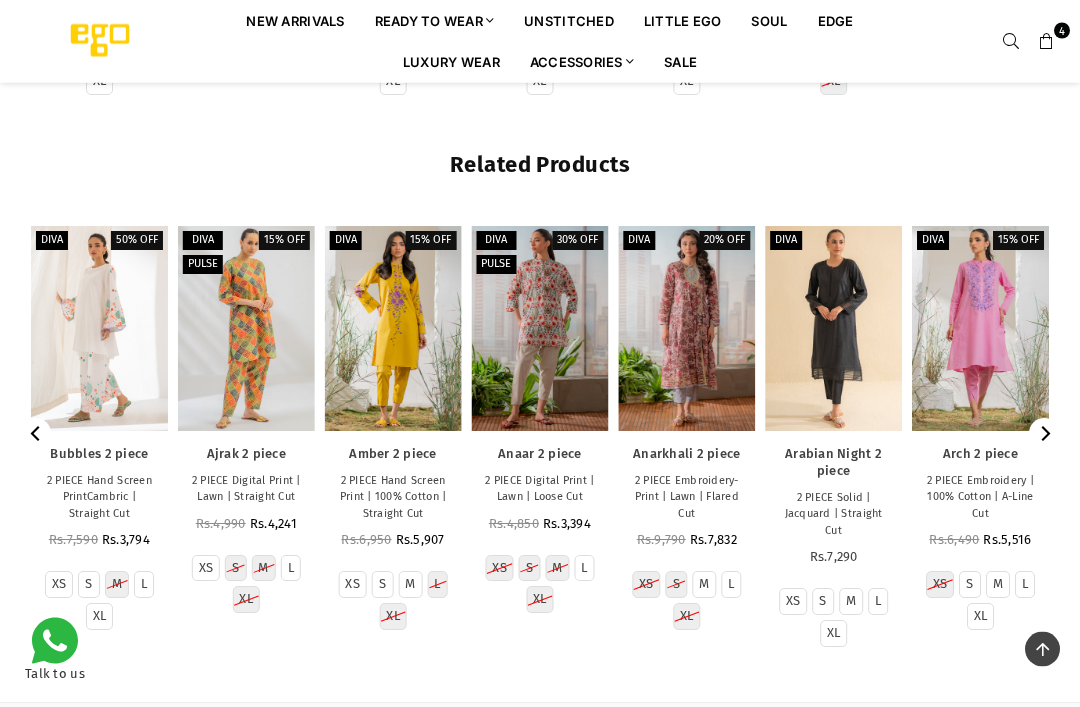 scroll, scrollTop: 2182, scrollLeft: 0, axis: vertical 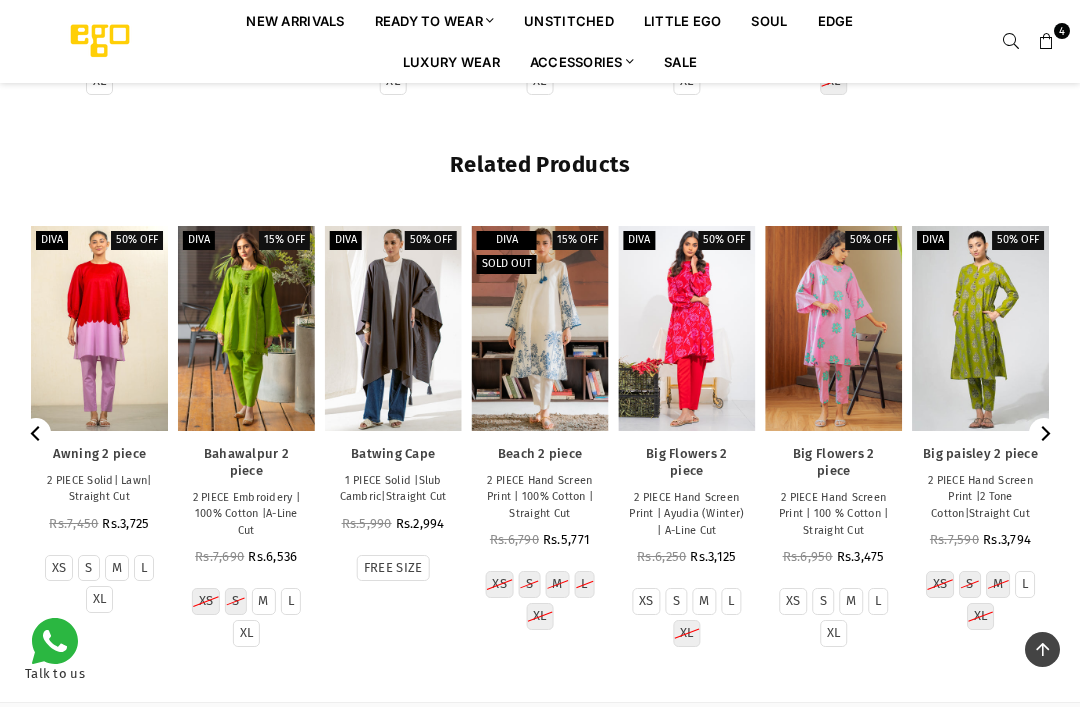 click at bounding box center (980, 328) 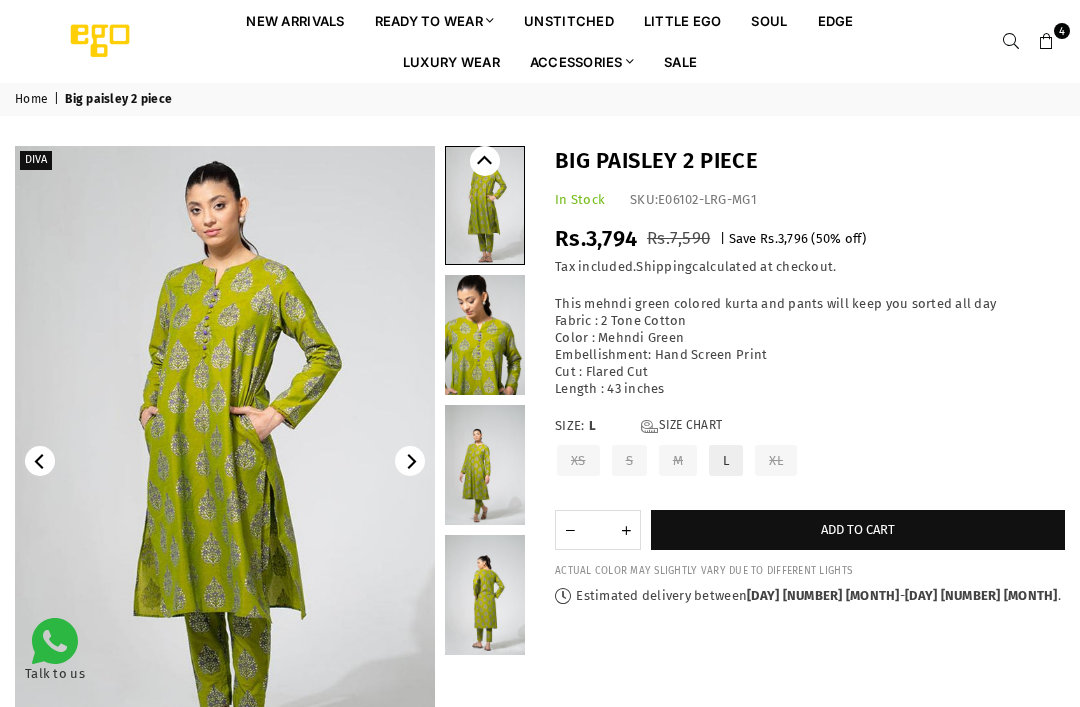 scroll, scrollTop: 0, scrollLeft: 0, axis: both 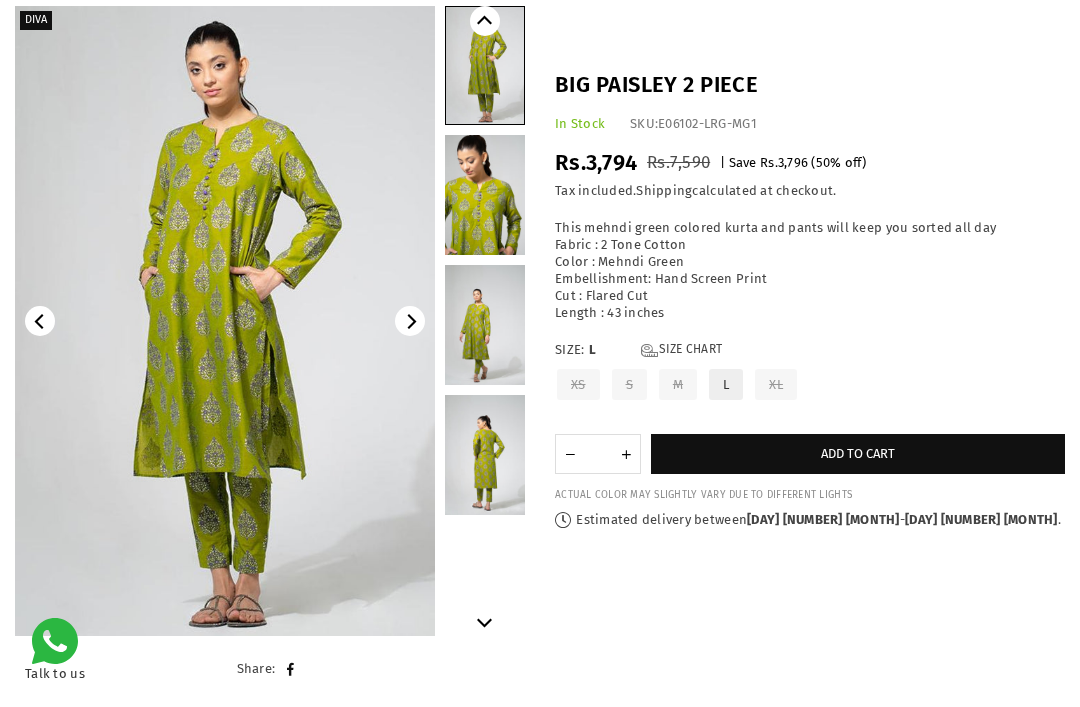 click on "Add to cart" at bounding box center [858, 454] 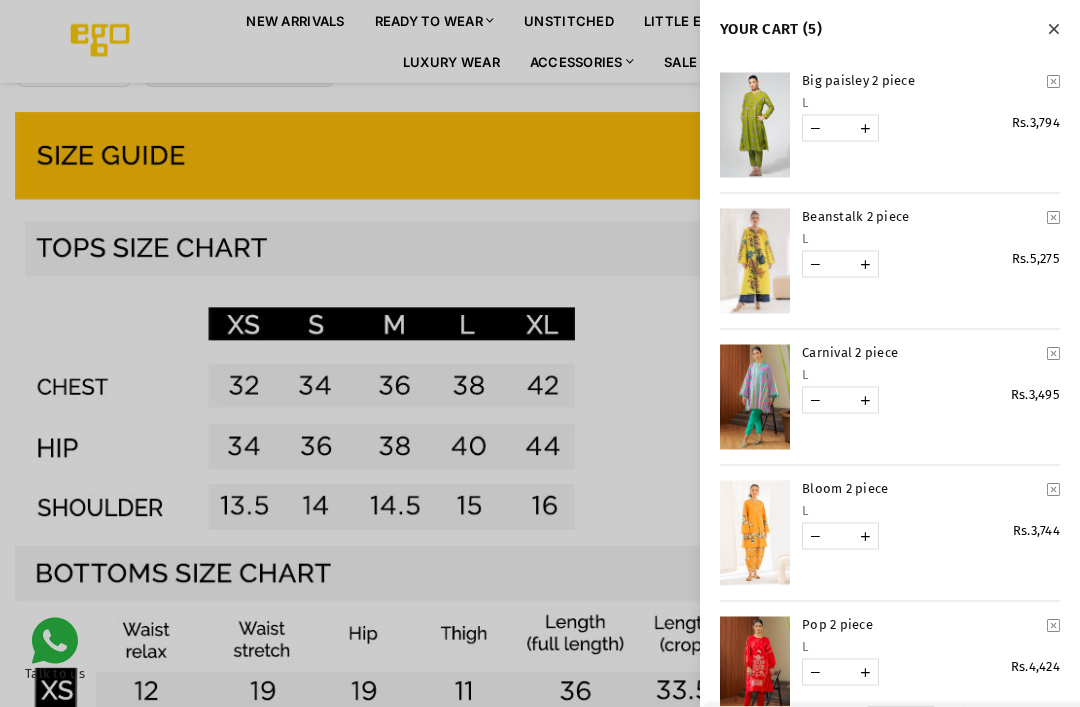 scroll, scrollTop: 847, scrollLeft: 0, axis: vertical 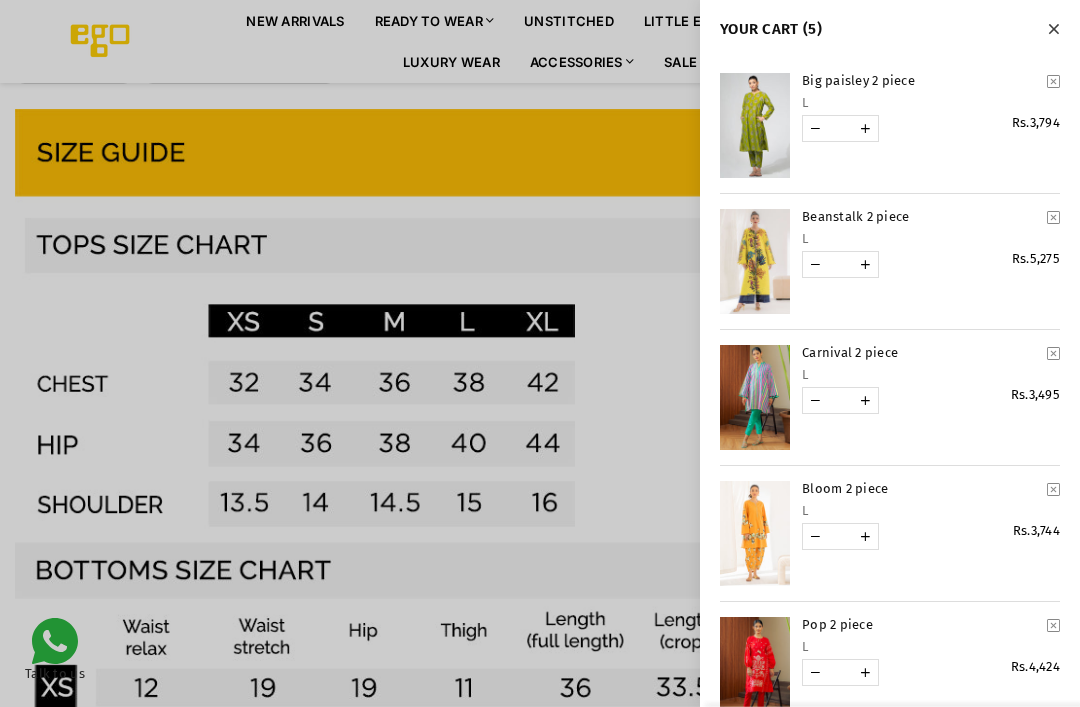 click at bounding box center [1053, 28] 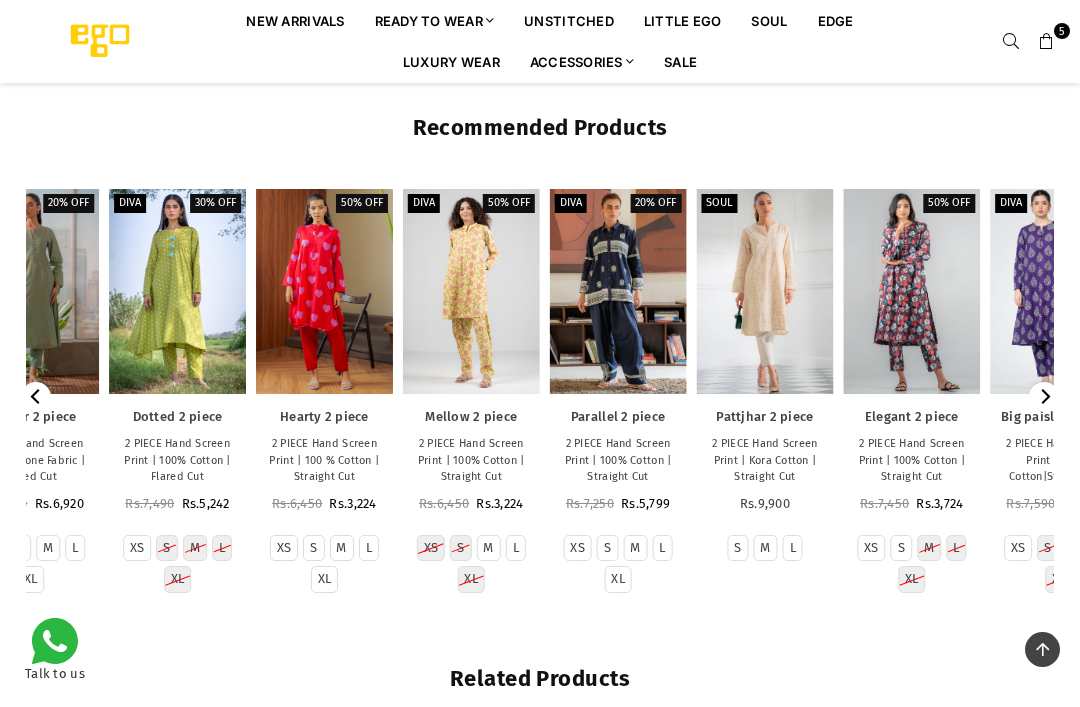 scroll, scrollTop: 1684, scrollLeft: 0, axis: vertical 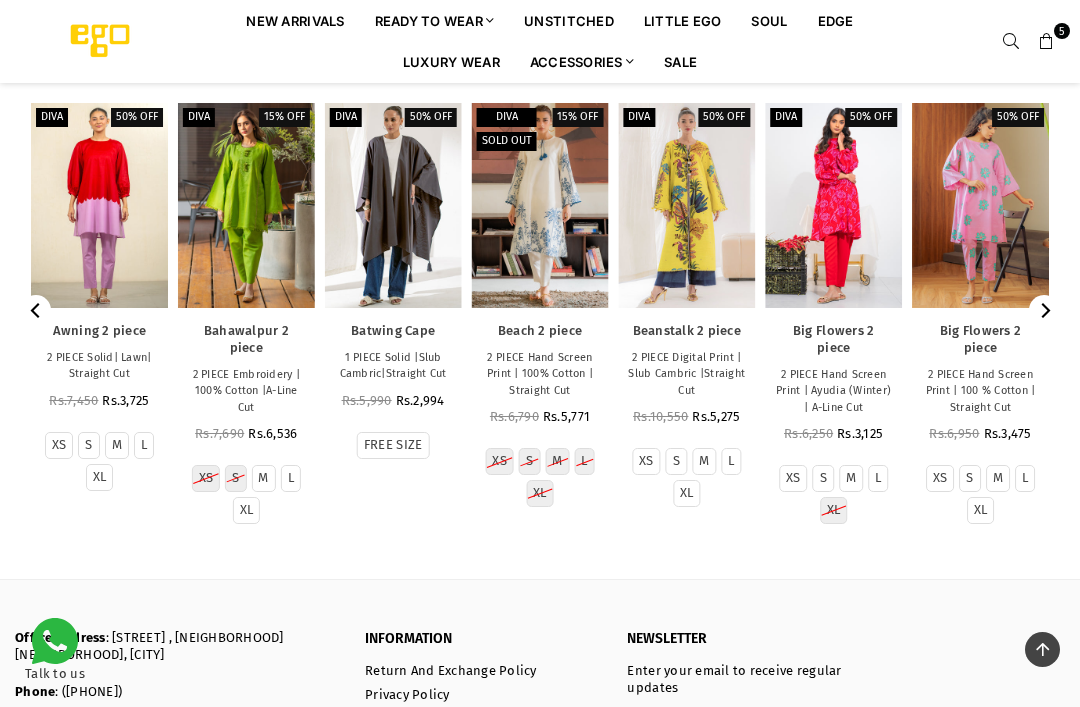 click at bounding box center (833, 205) 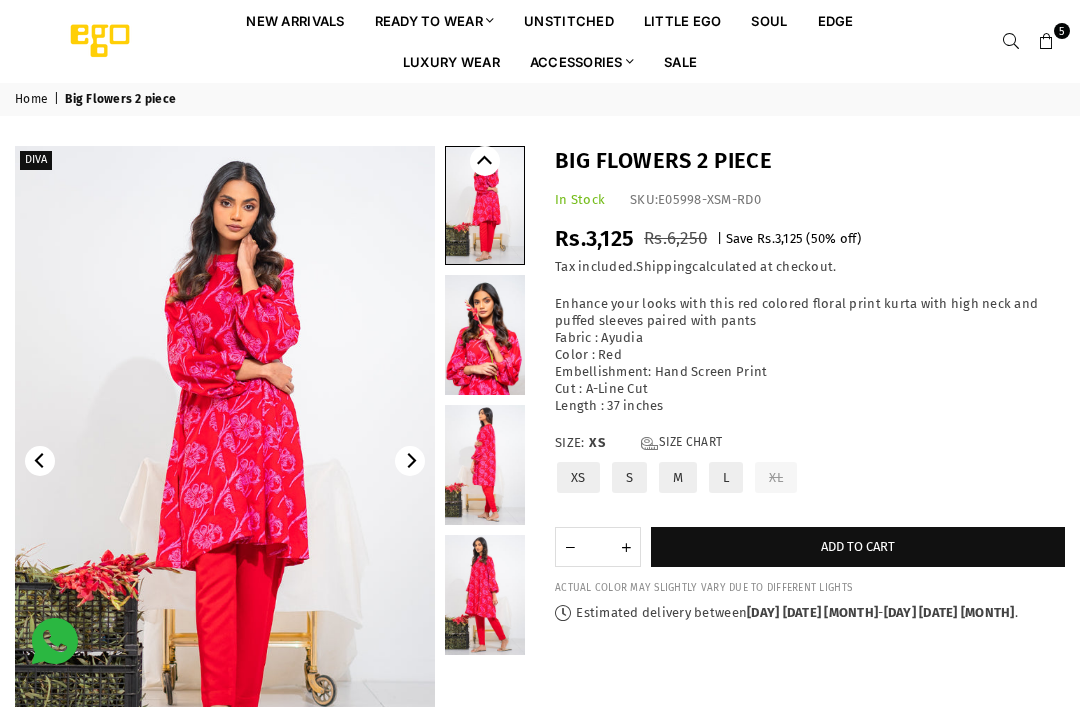 scroll, scrollTop: 0, scrollLeft: 0, axis: both 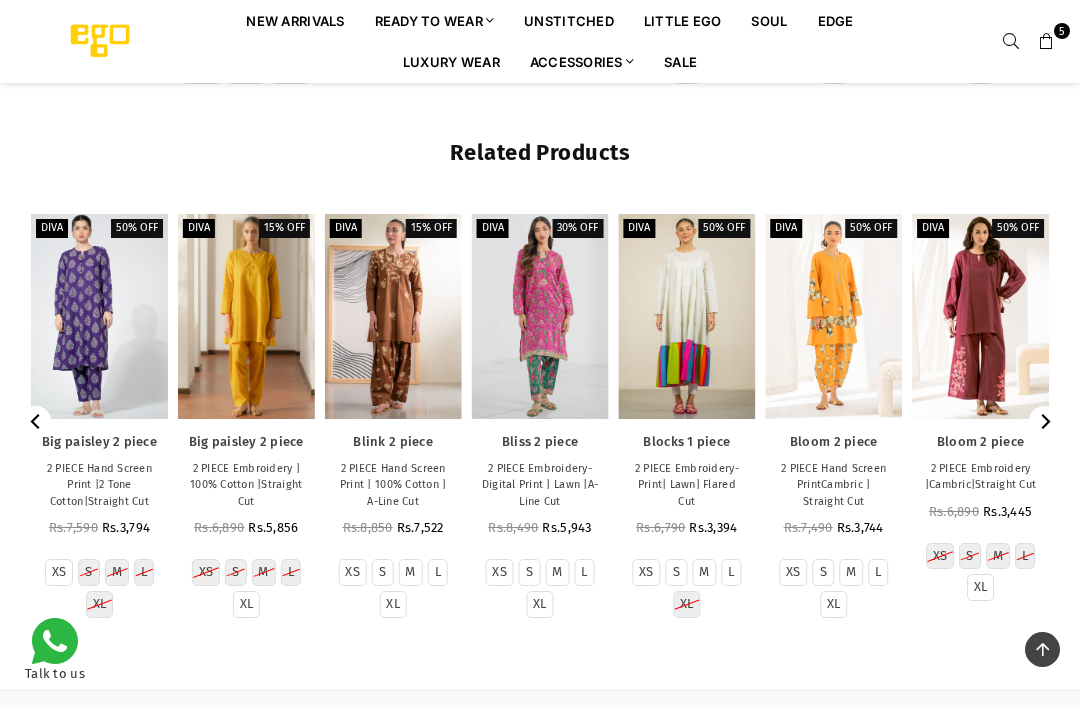 click at bounding box center [980, 316] 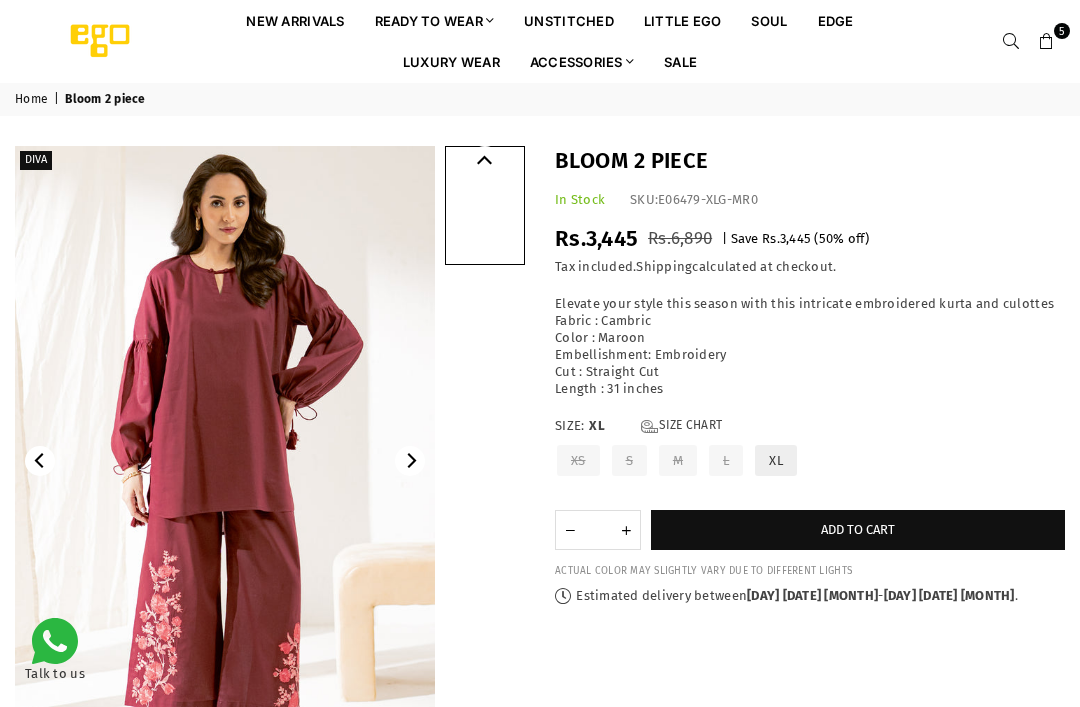 scroll, scrollTop: 0, scrollLeft: 0, axis: both 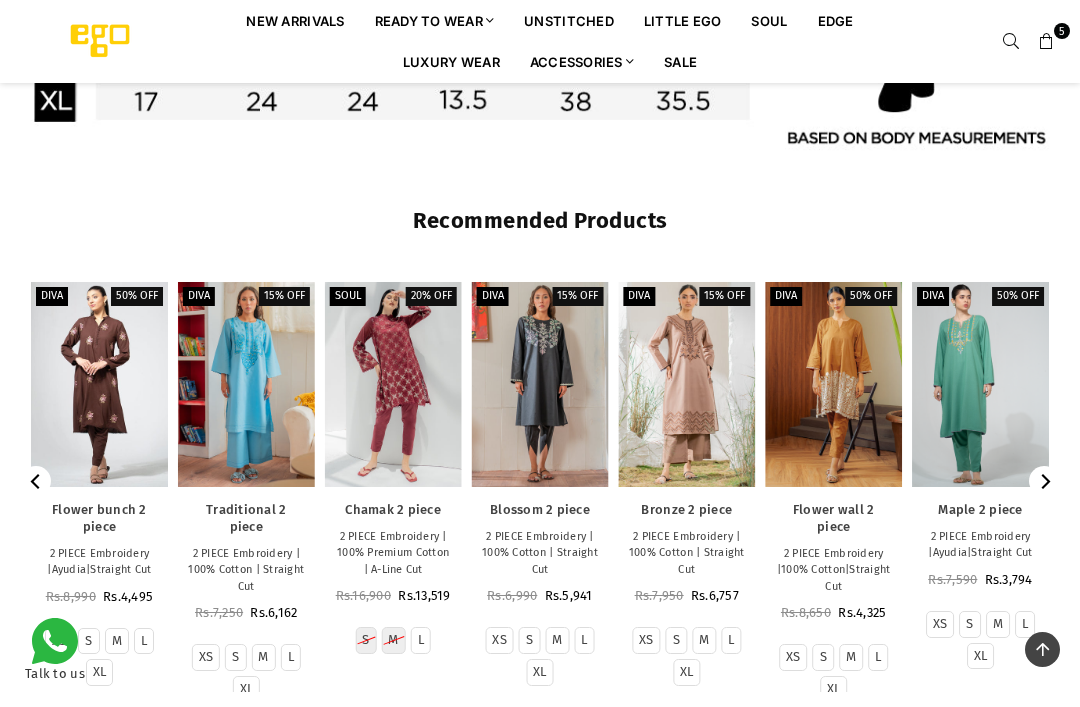 click at bounding box center (980, 384) 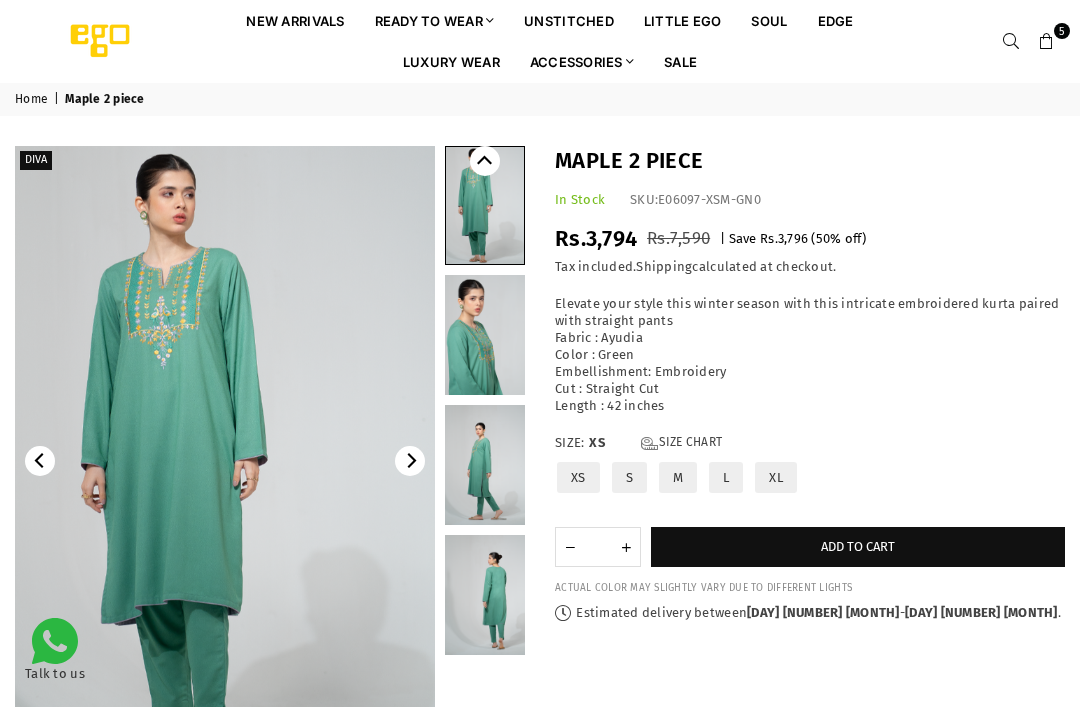scroll, scrollTop: 0, scrollLeft: 0, axis: both 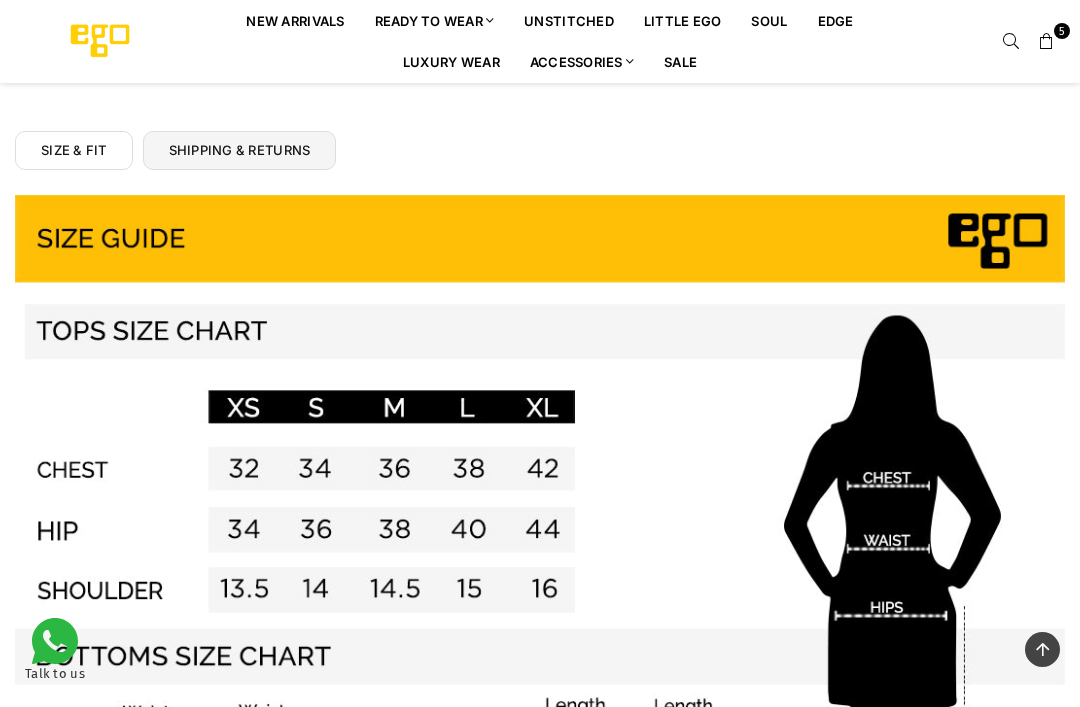 click at bounding box center (1047, 42) 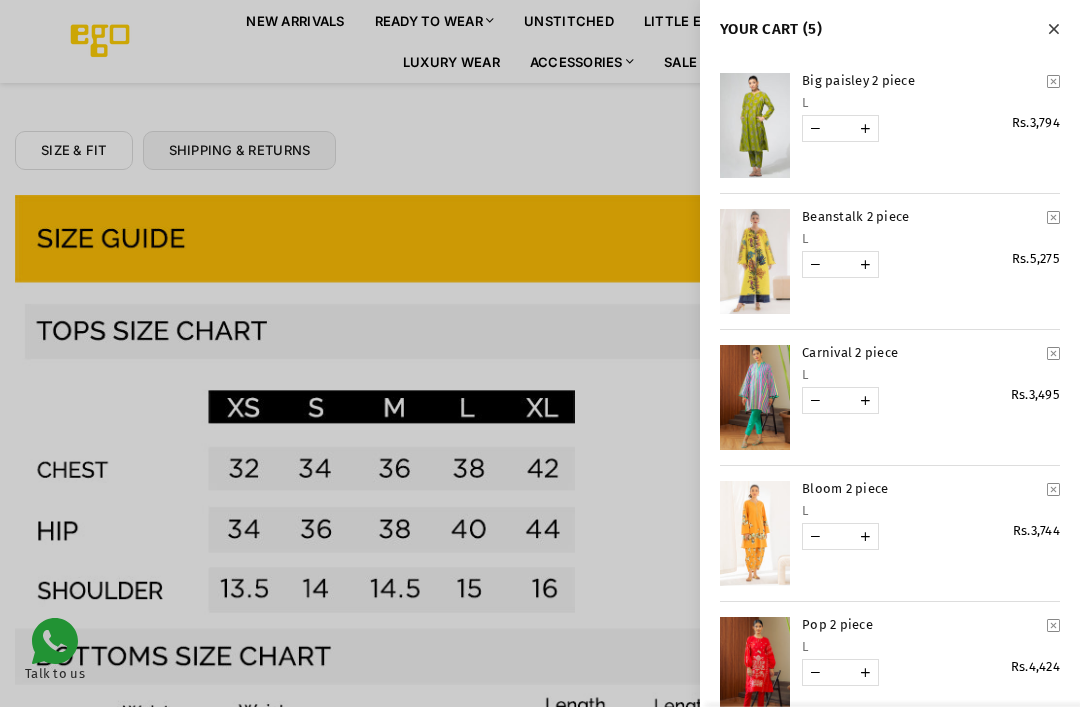 click at bounding box center (755, 261) 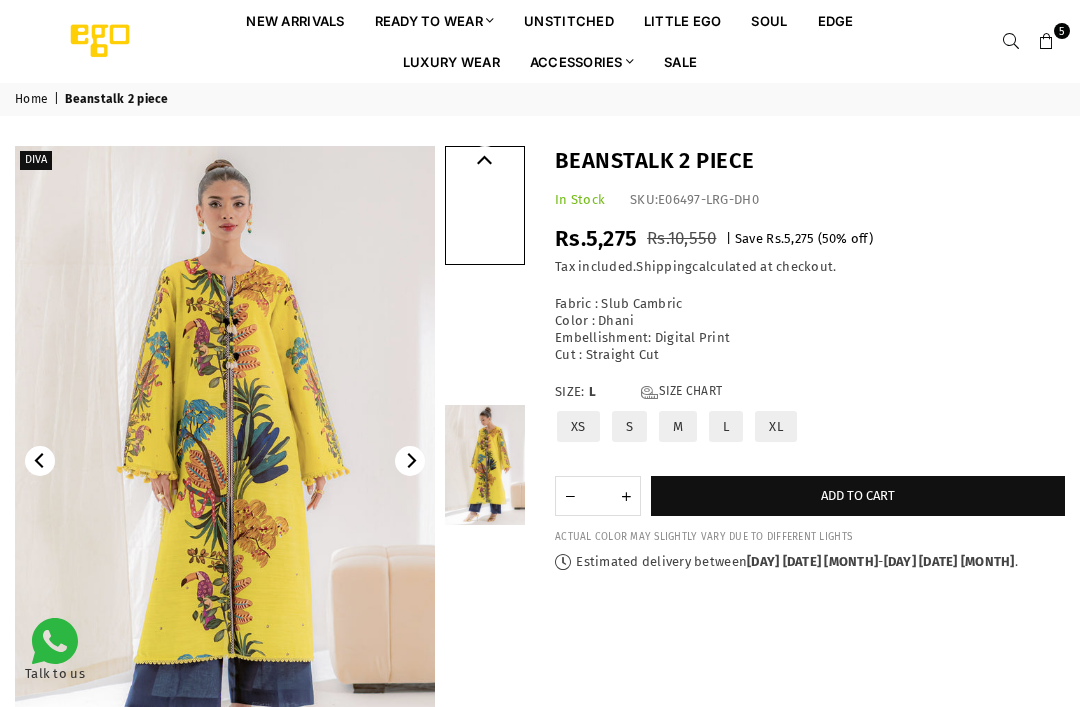 scroll, scrollTop: 0, scrollLeft: 0, axis: both 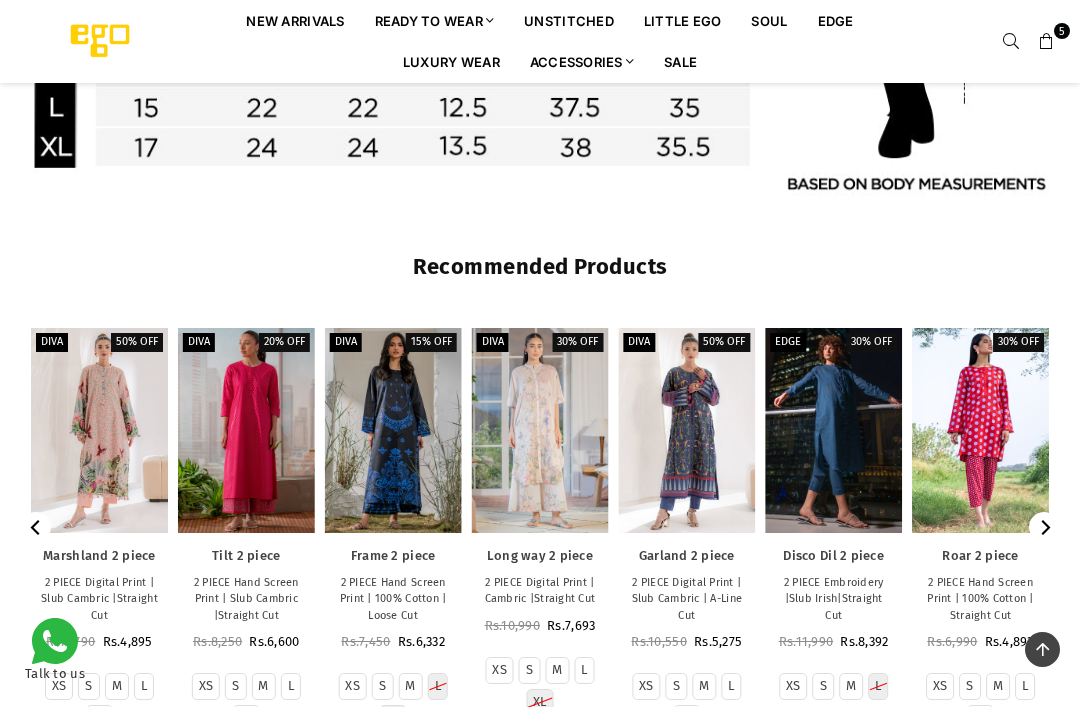click on "Recommended Products" at bounding box center (540, 285) 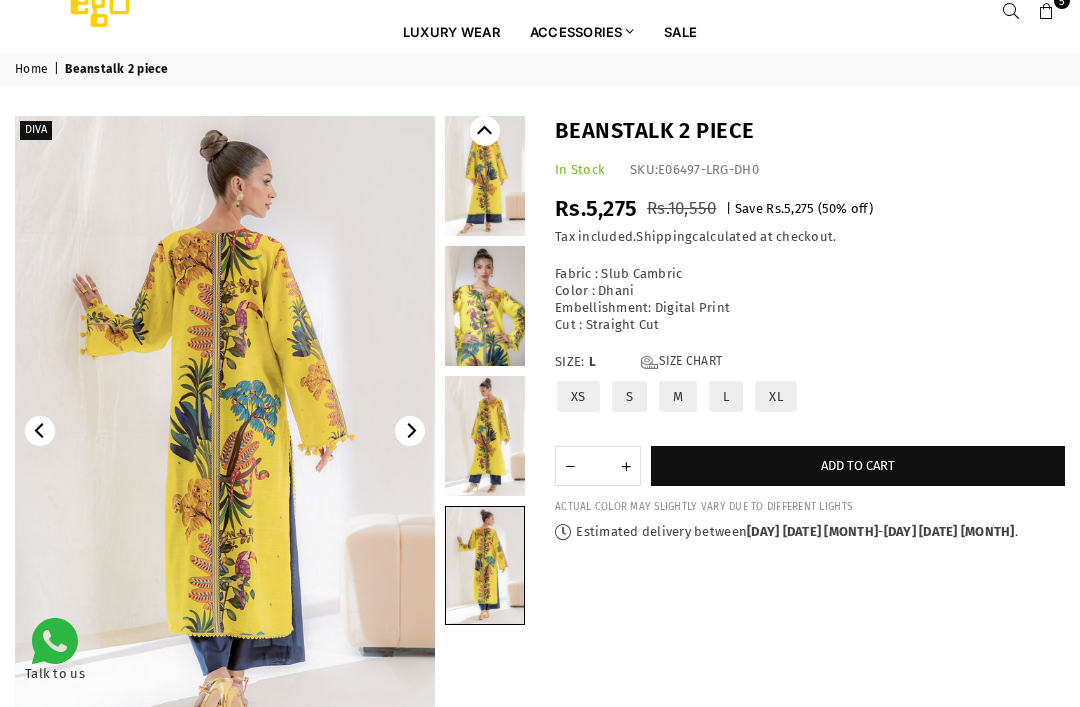 scroll, scrollTop: 43, scrollLeft: 0, axis: vertical 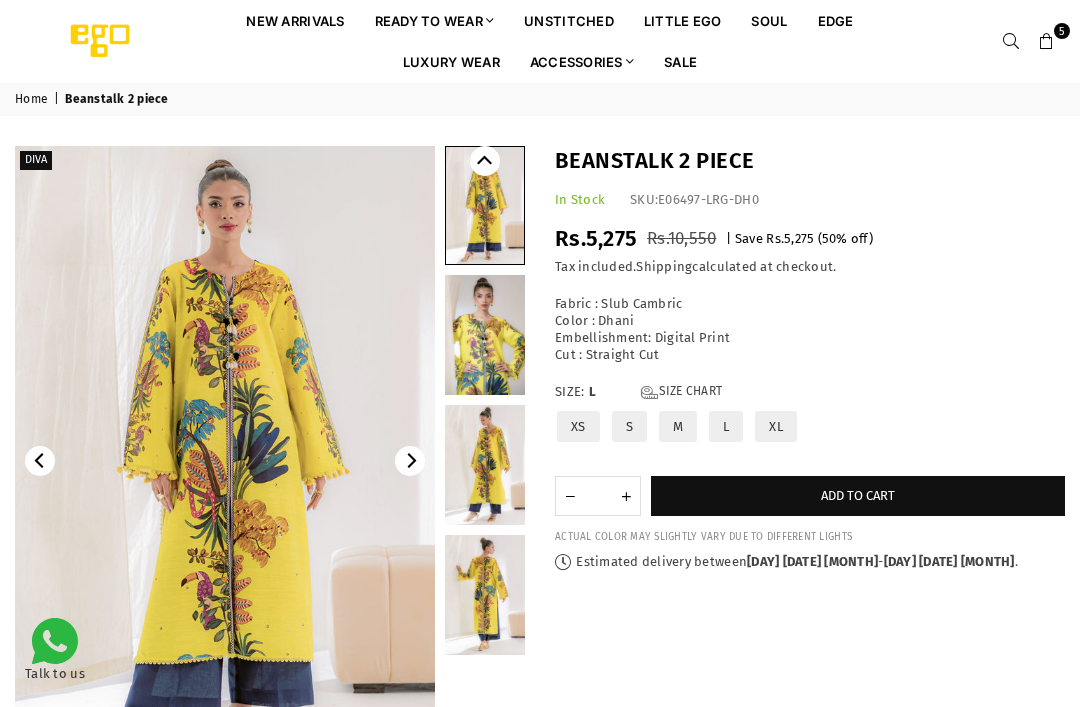click on "5" at bounding box center (1062, 31) 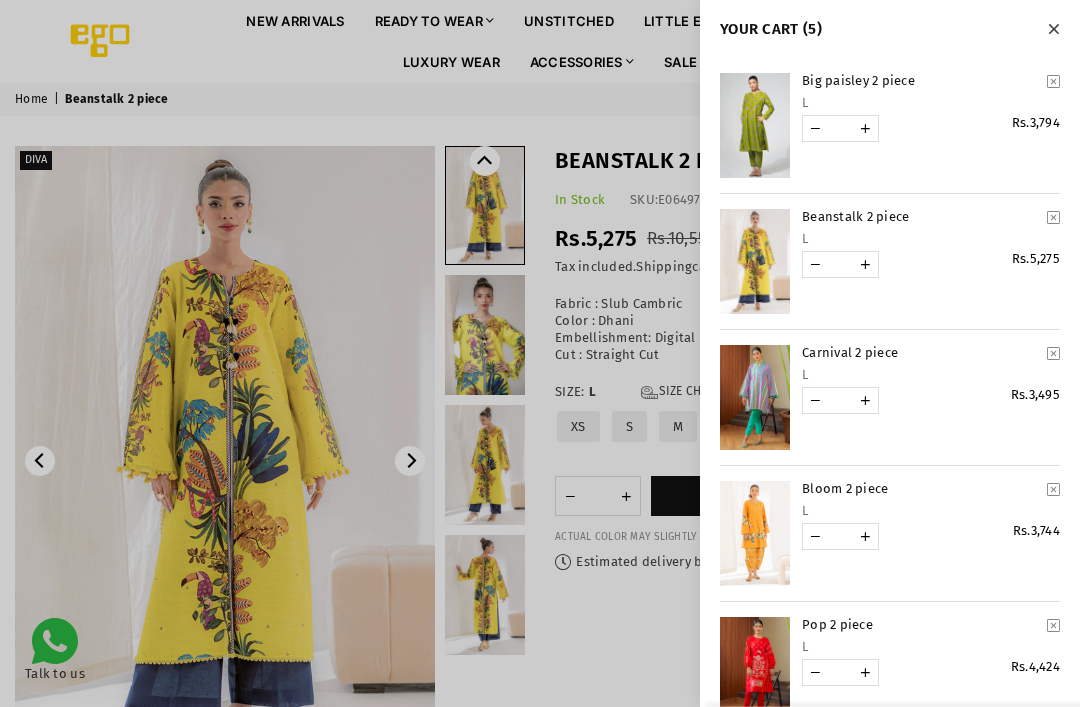 click on "Big paisley 2 piece" at bounding box center (921, 81) 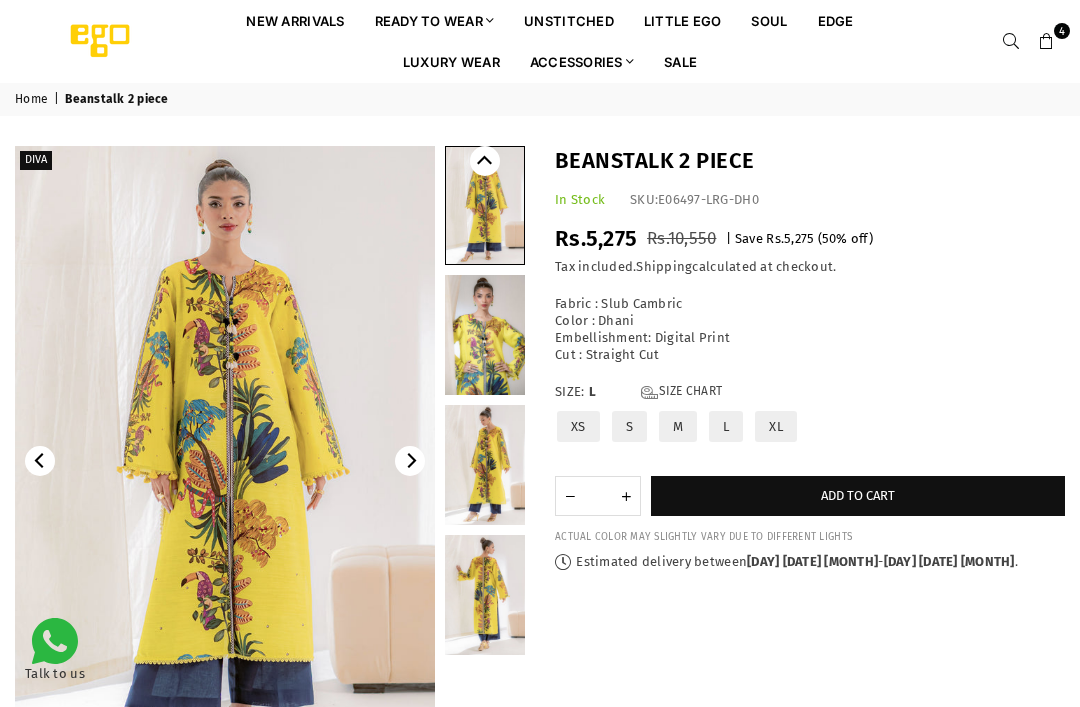 click on "Home | Beanstalk 2 piece" at bounding box center [540, 99] 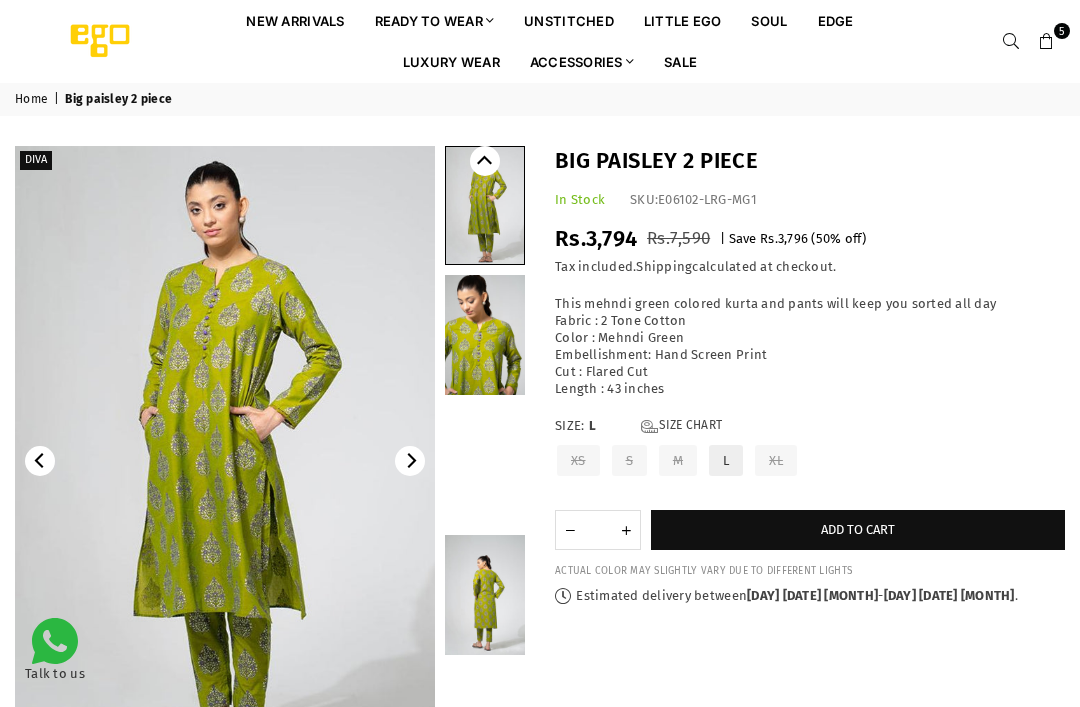 scroll, scrollTop: 0, scrollLeft: 0, axis: both 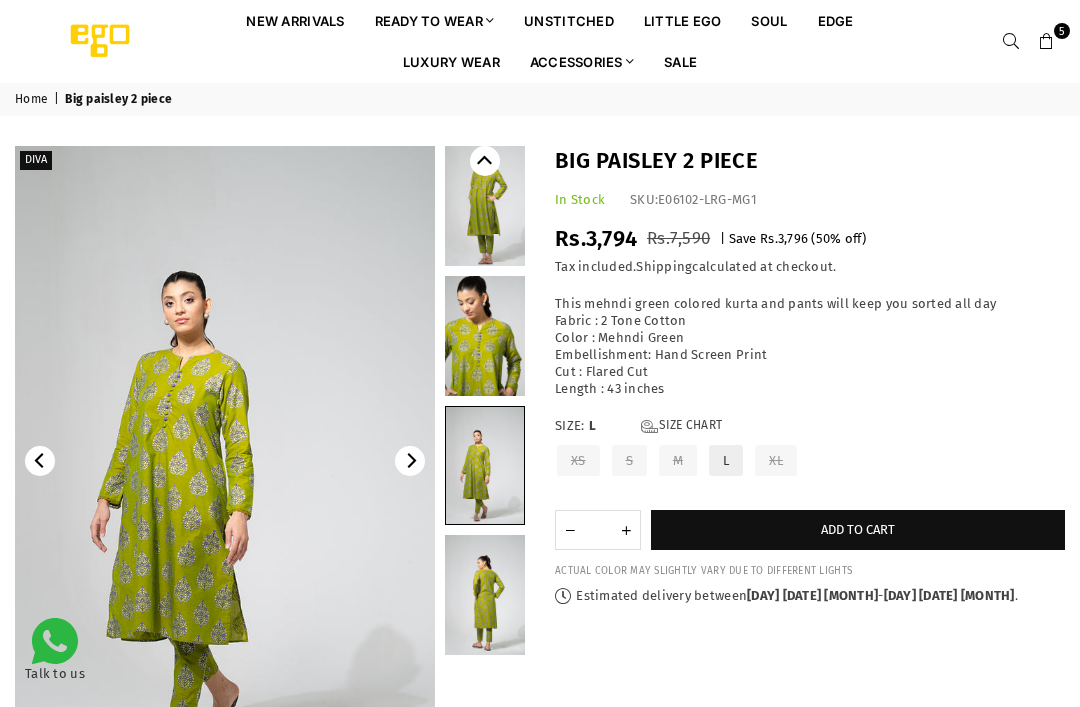 click at bounding box center (1047, 42) 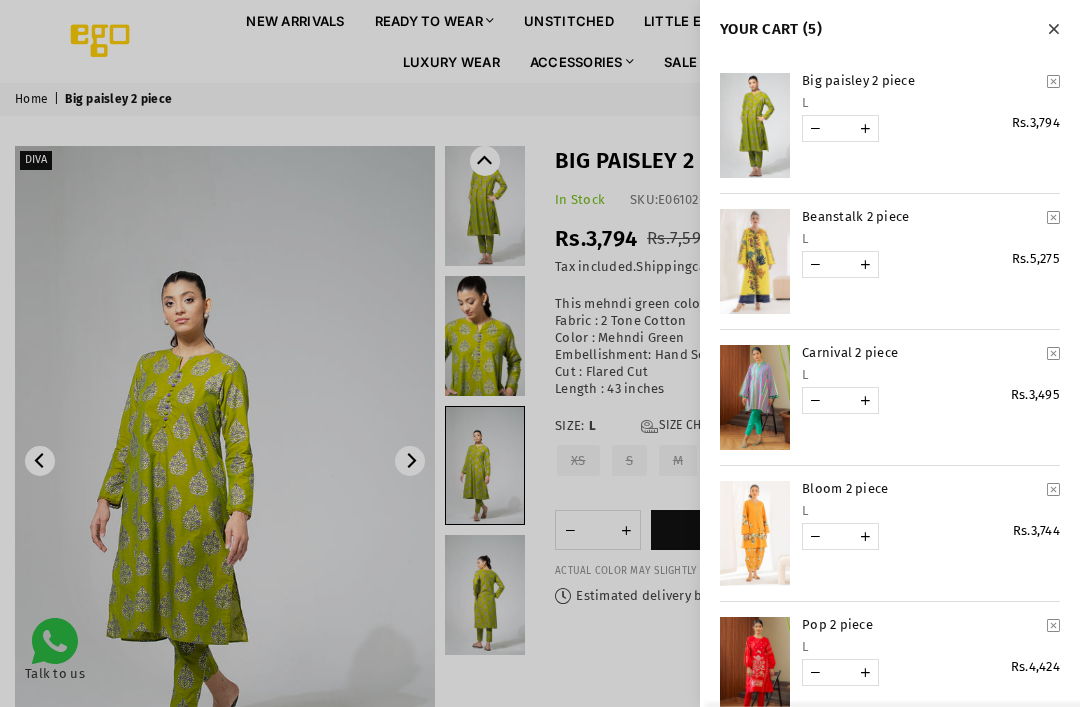 scroll, scrollTop: 19, scrollLeft: 0, axis: vertical 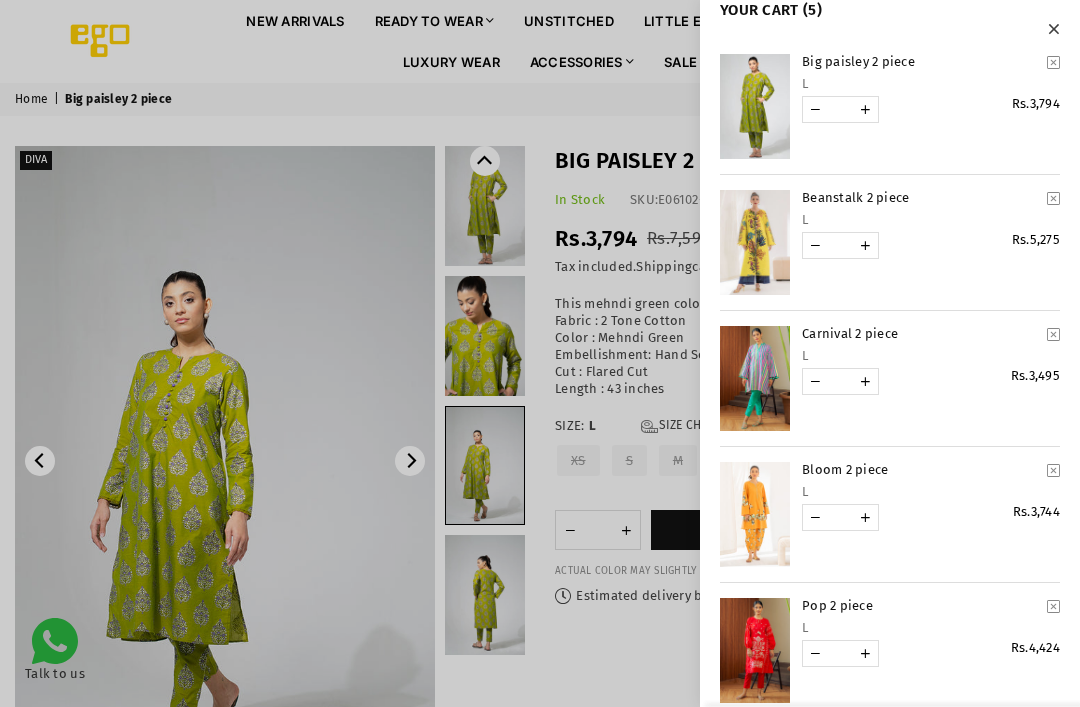 click at bounding box center [1053, 29] 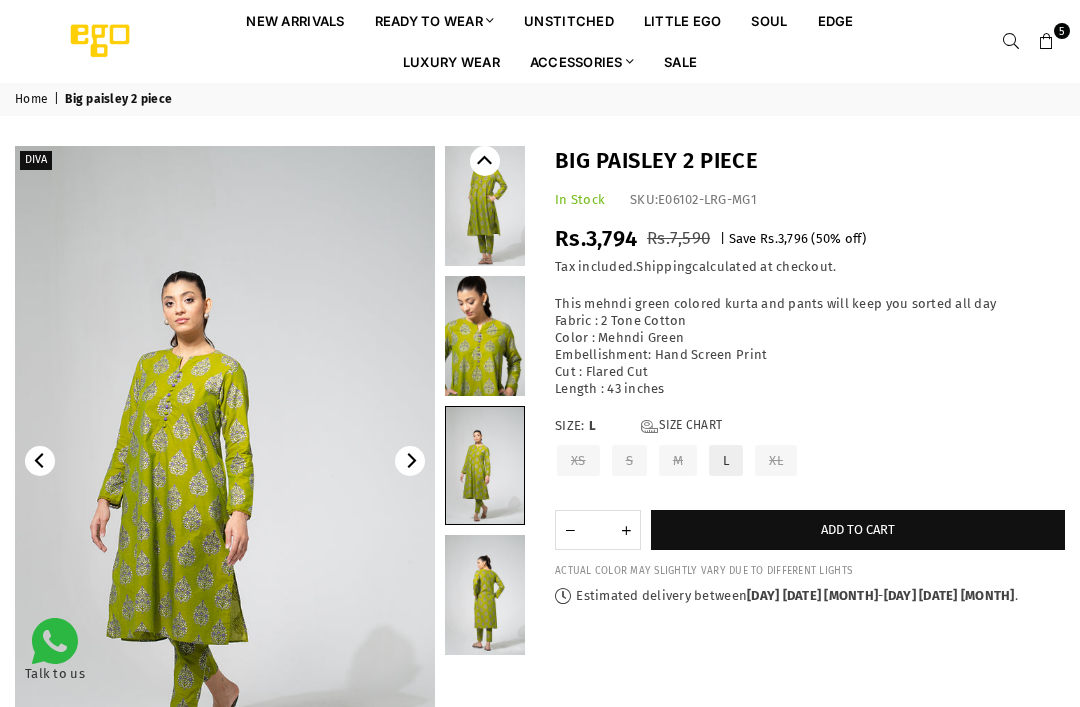 click at bounding box center [1047, 42] 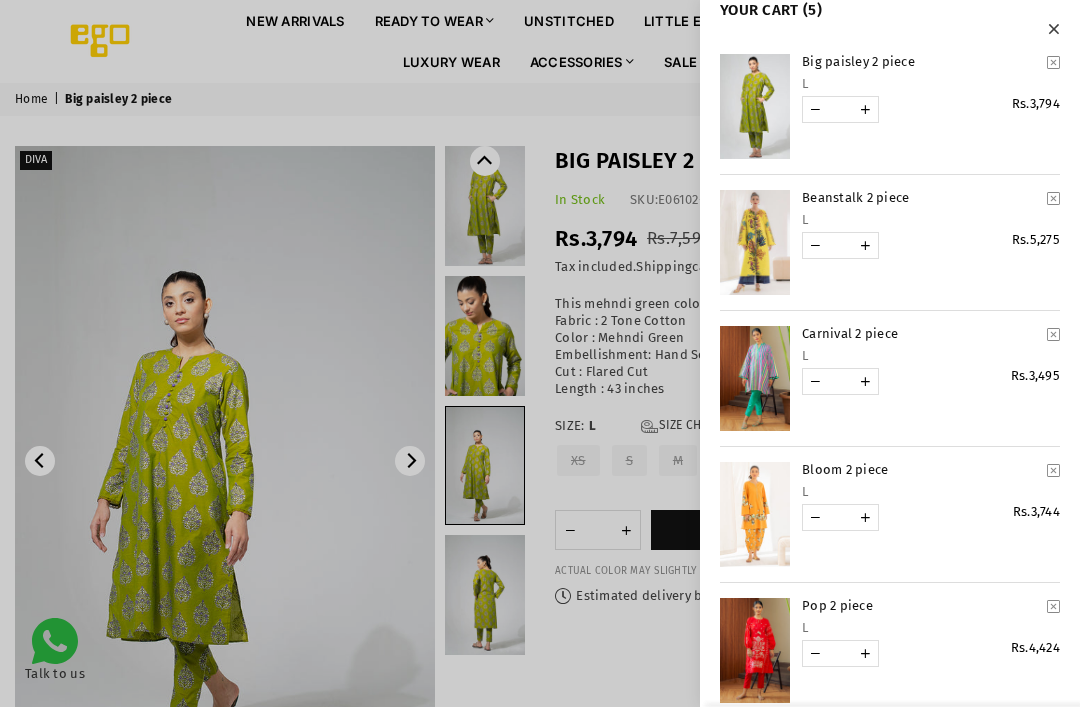 click at bounding box center (1053, 62) 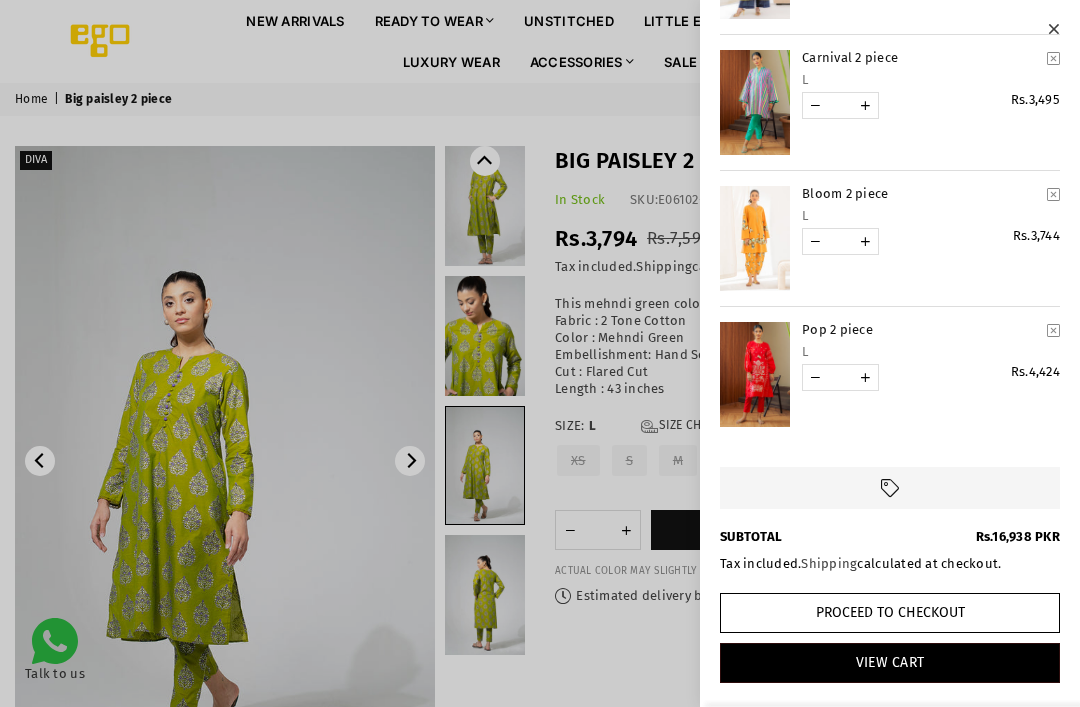 scroll, scrollTop: 158, scrollLeft: 0, axis: vertical 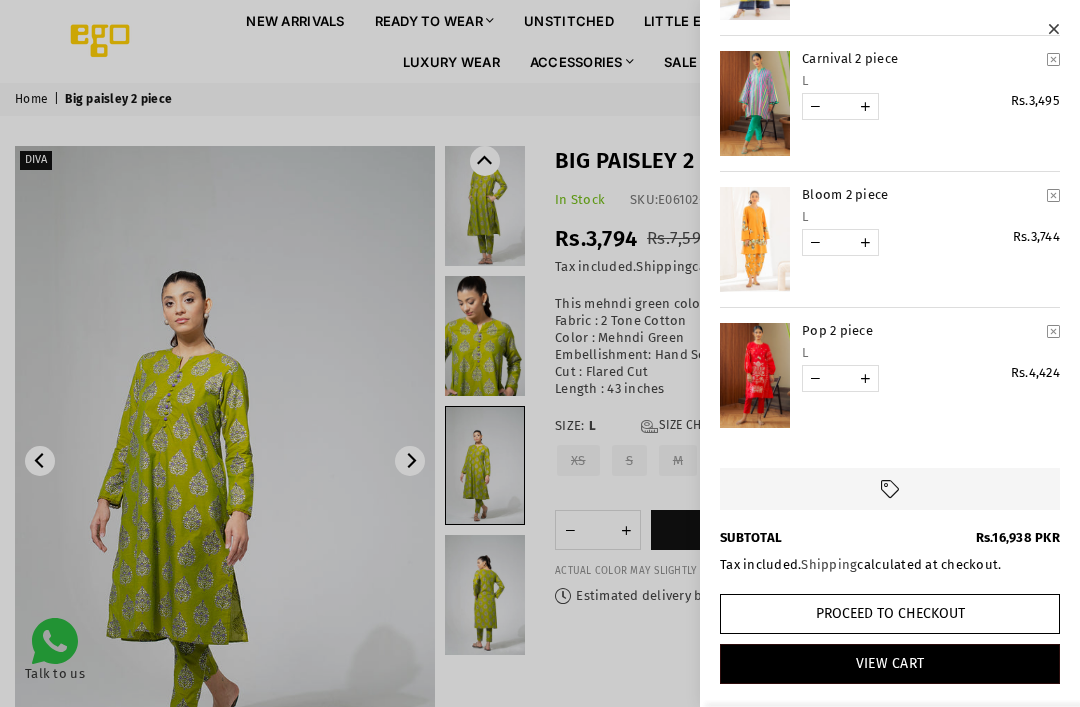 click at bounding box center [1053, 28] 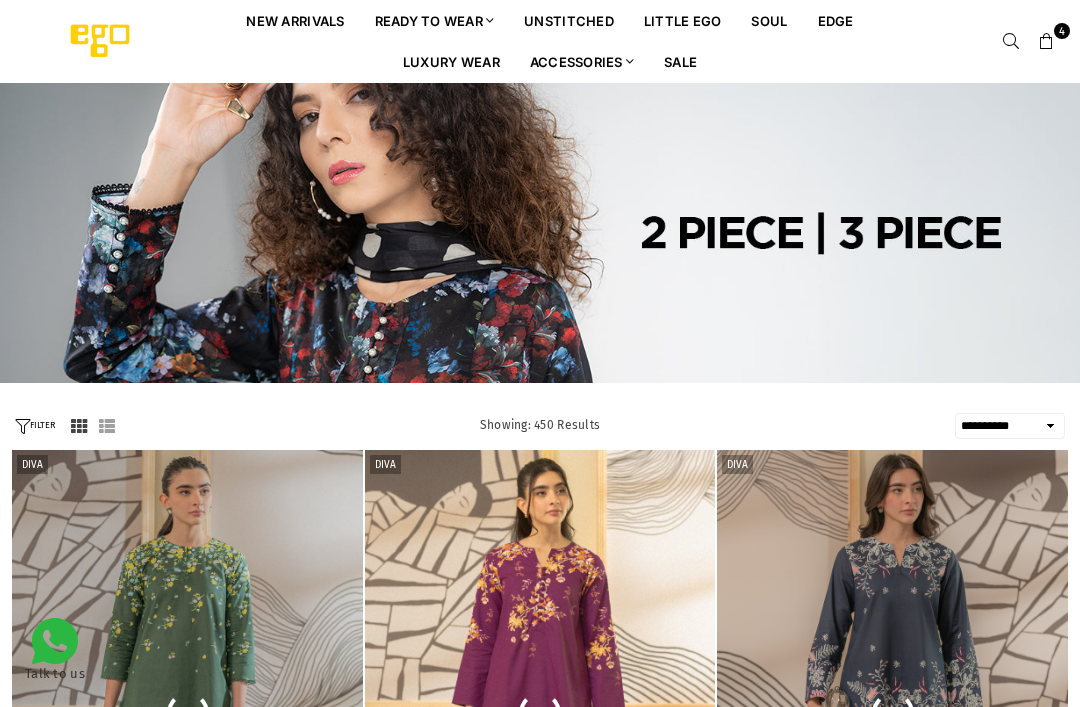 scroll, scrollTop: 0, scrollLeft: 0, axis: both 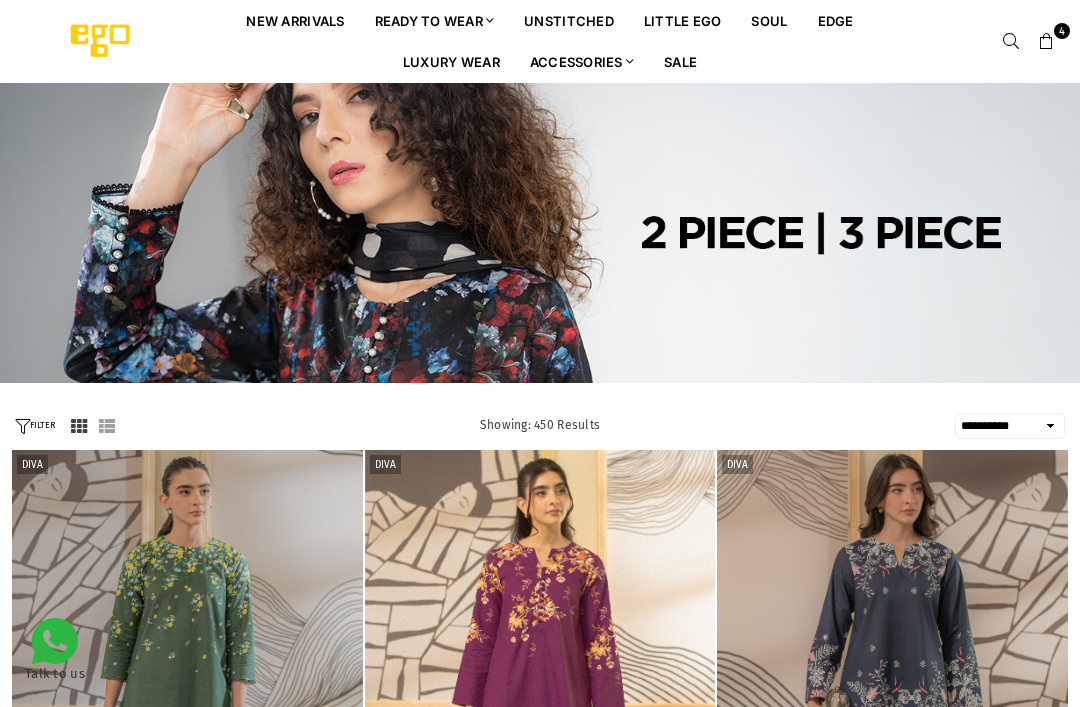 click on "**********" at bounding box center [1010, 426] 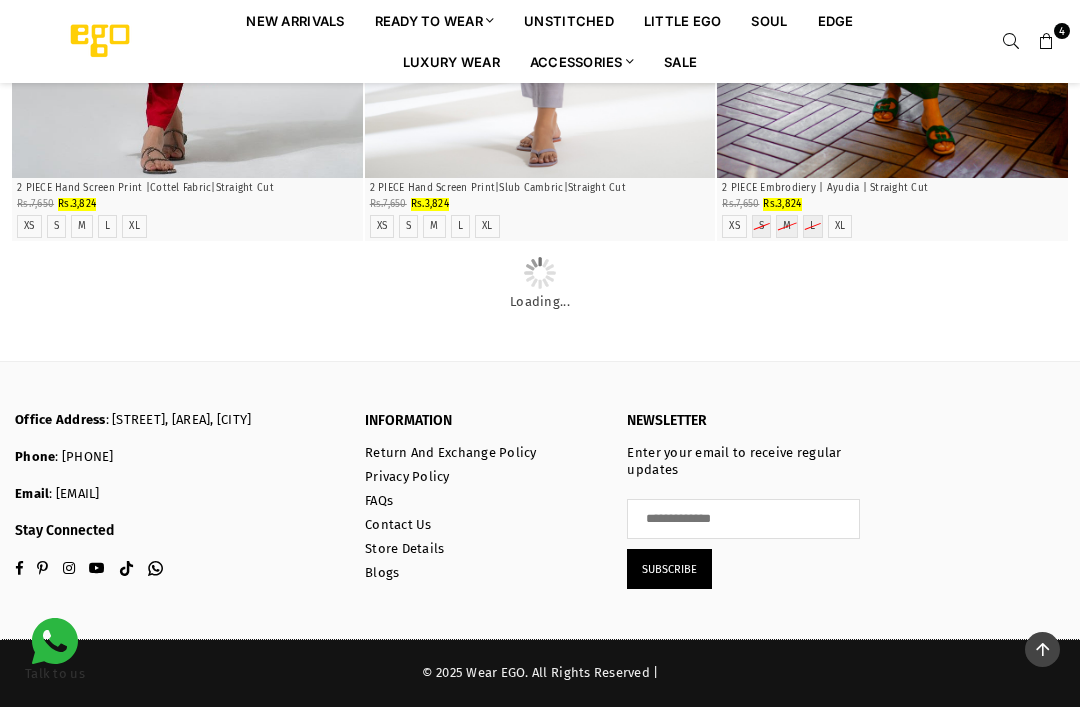 scroll, scrollTop: 14624, scrollLeft: 0, axis: vertical 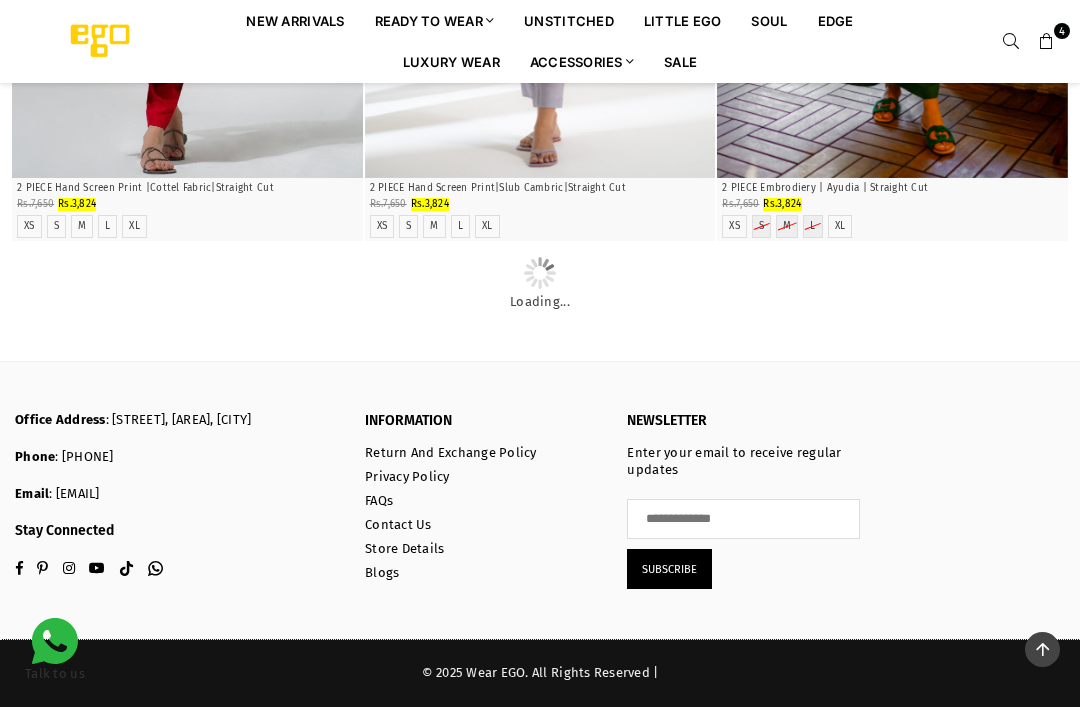 click on "Quick Shop" at bounding box center (187, -1587) 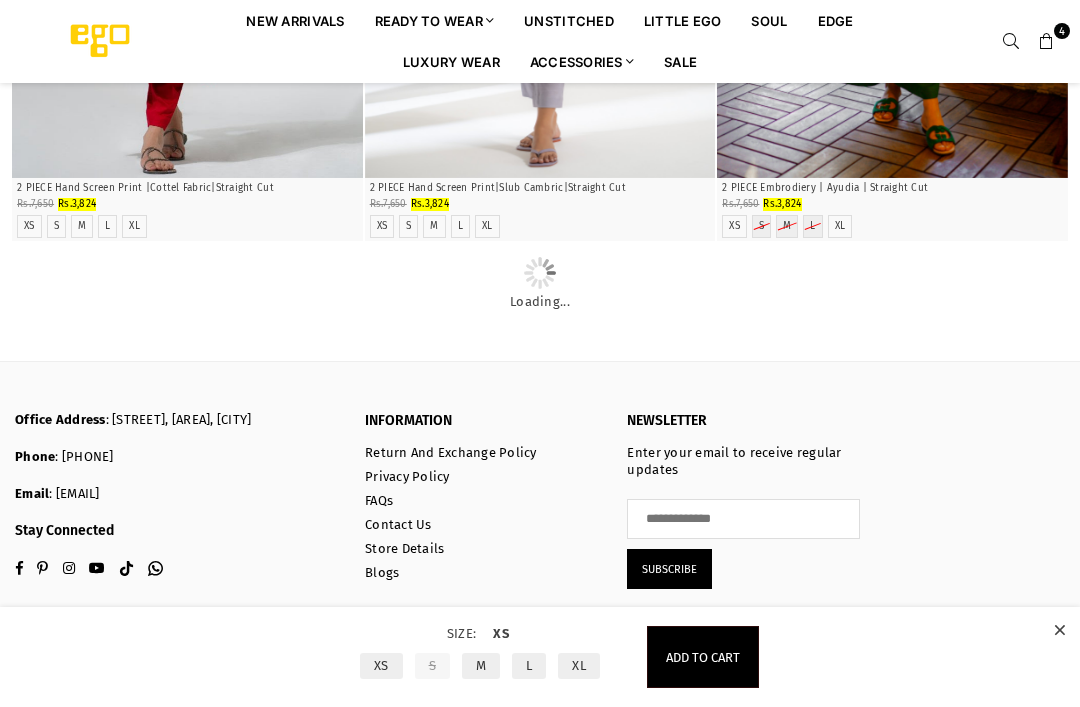scroll, scrollTop: 14686, scrollLeft: 0, axis: vertical 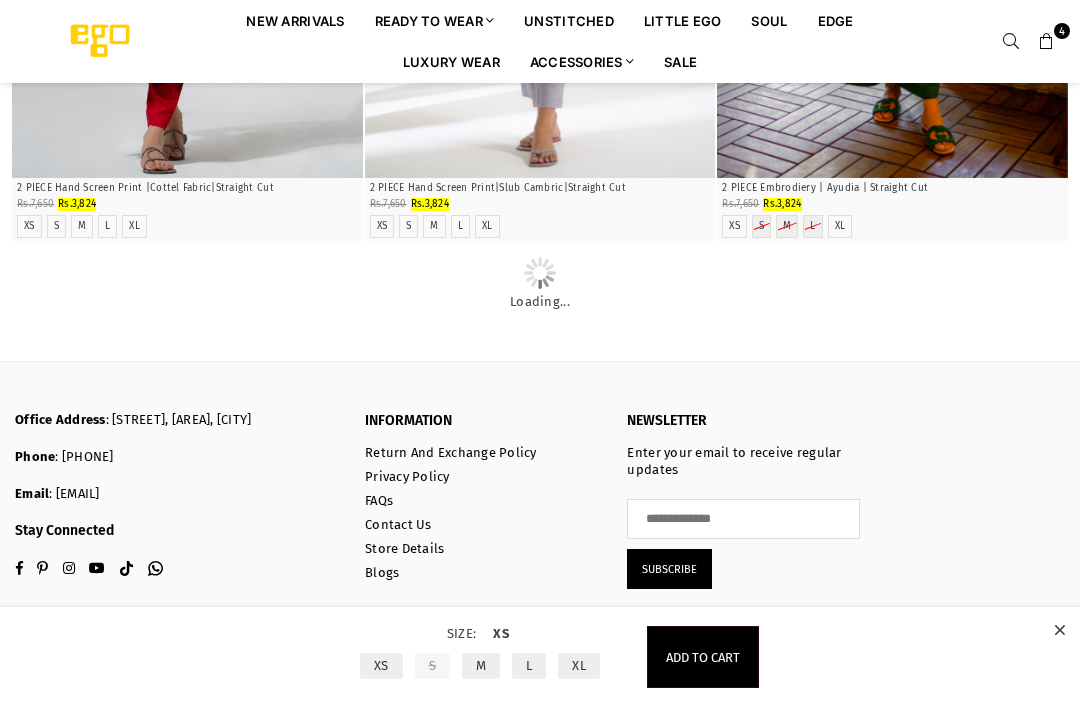 click on "L" at bounding box center (529, 666) 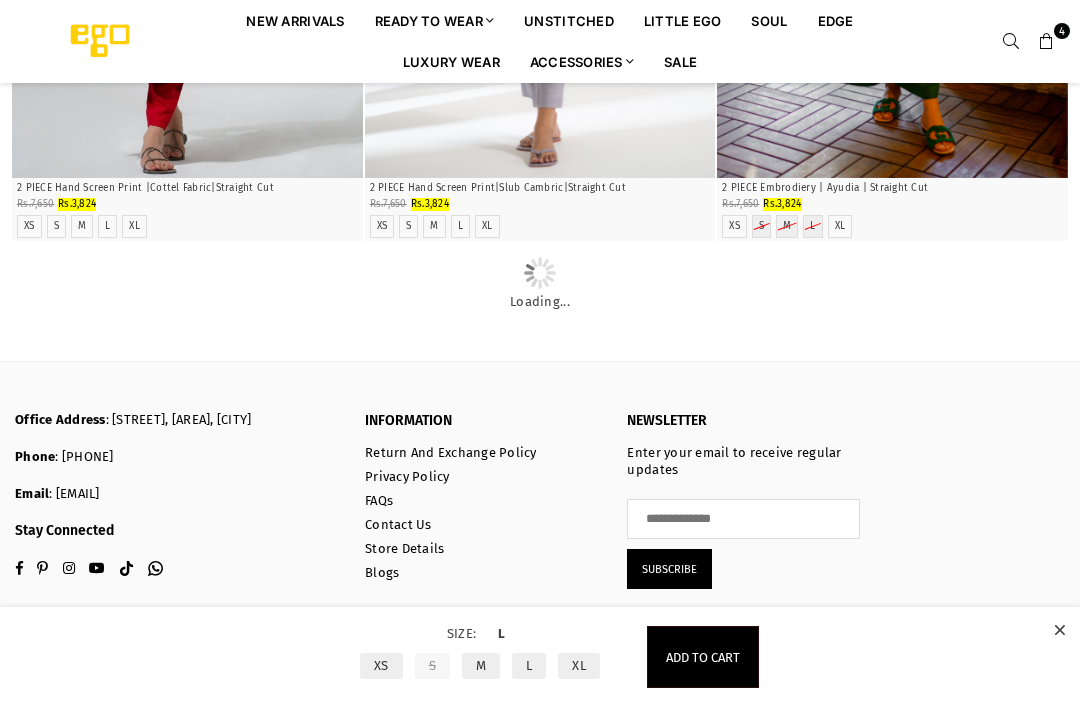 click on "L" at bounding box center (529, 666) 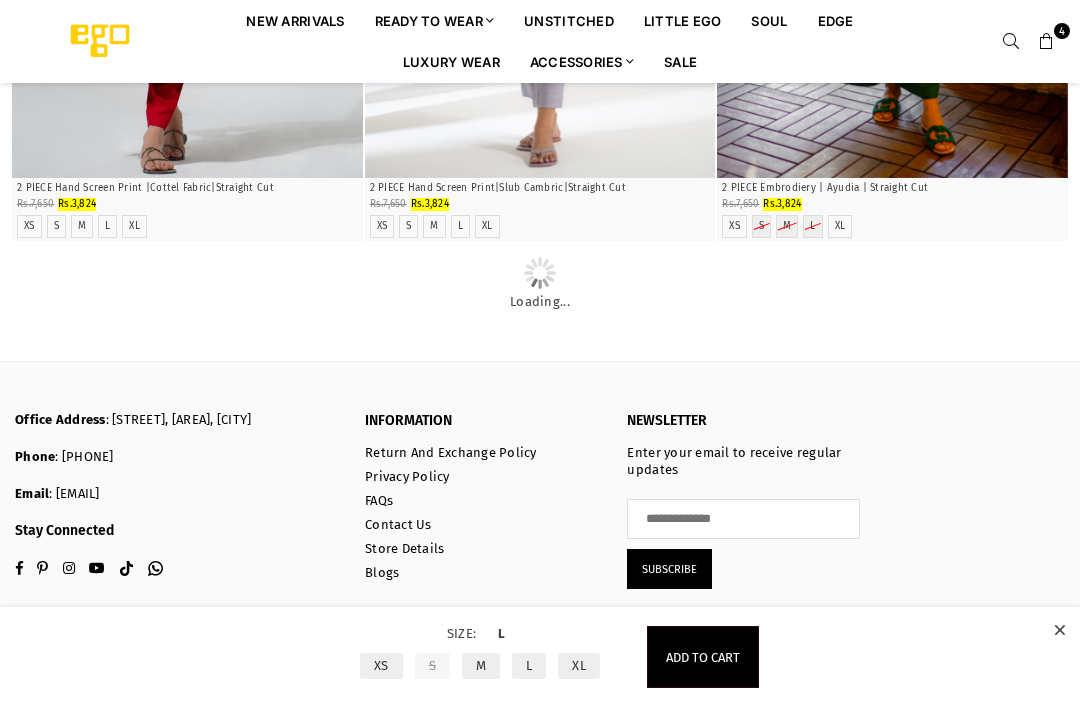 click on "Add to cart" at bounding box center [703, 657] 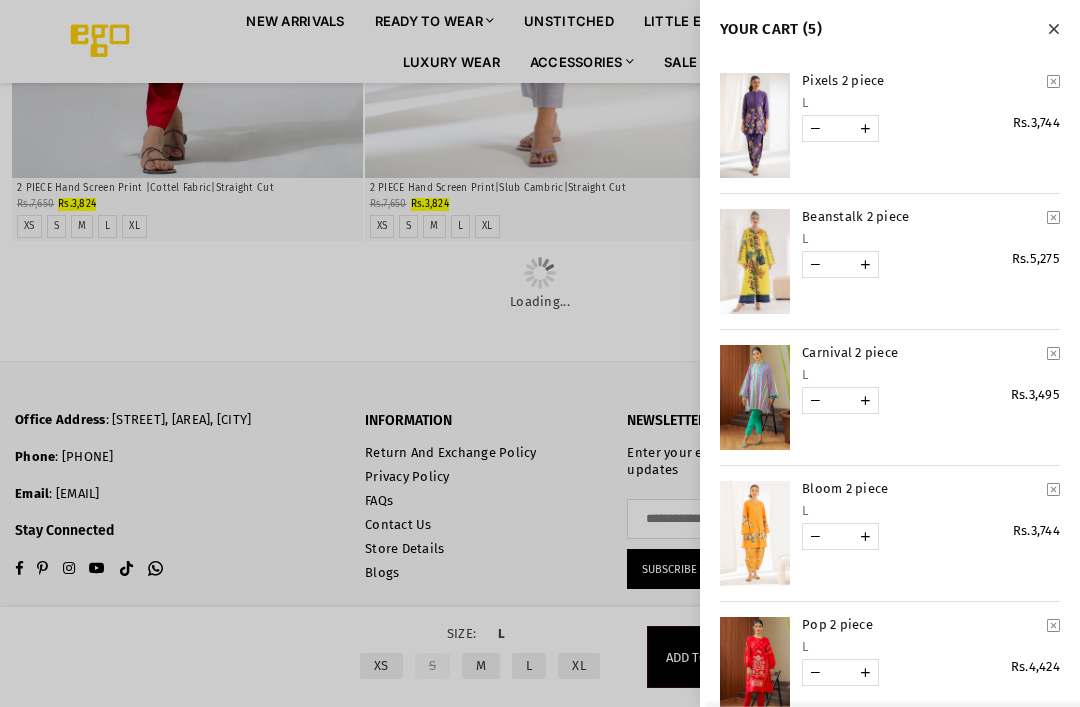 click at bounding box center [1053, 28] 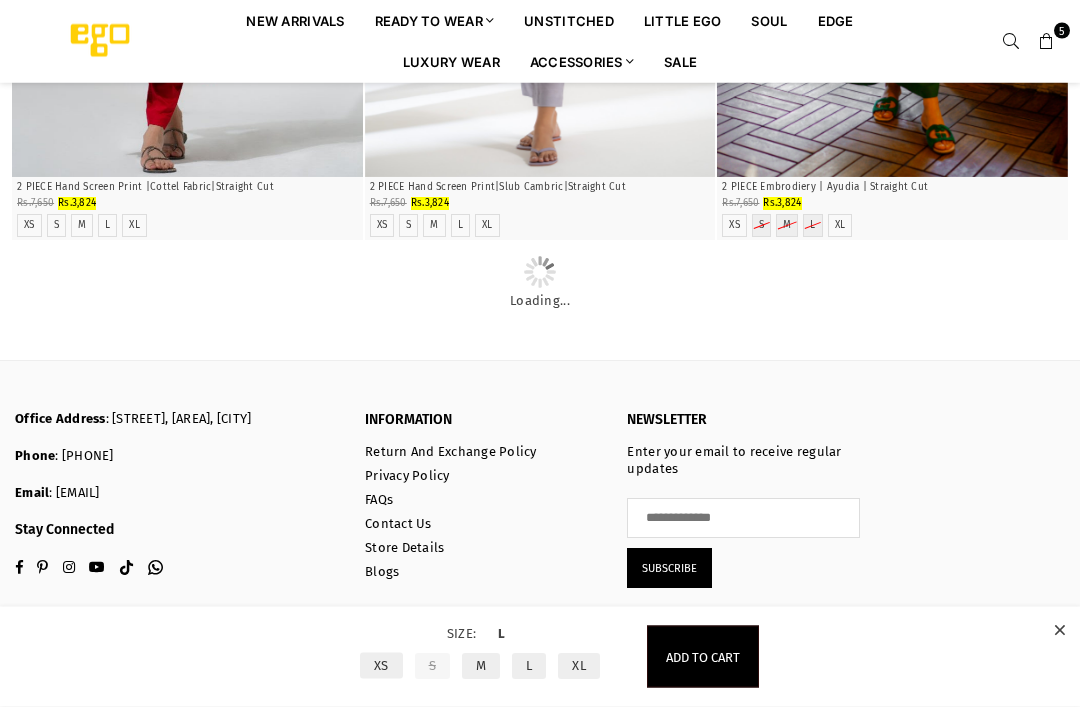 scroll, scrollTop: 15930, scrollLeft: 0, axis: vertical 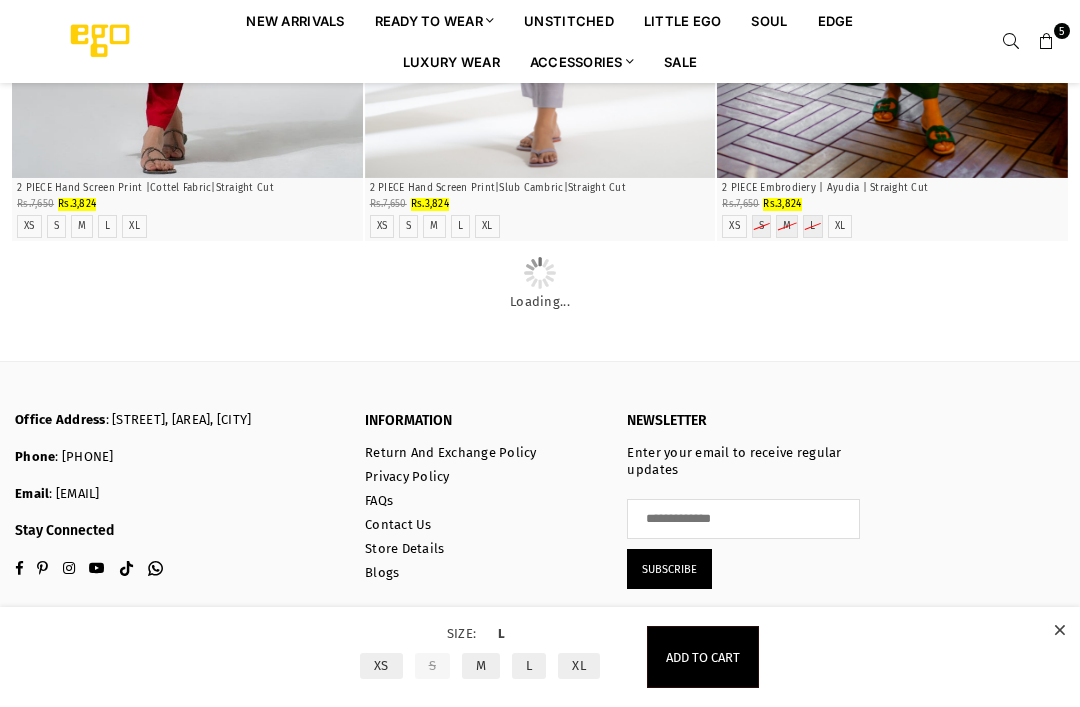 click on "**********" at bounding box center [540, 657] 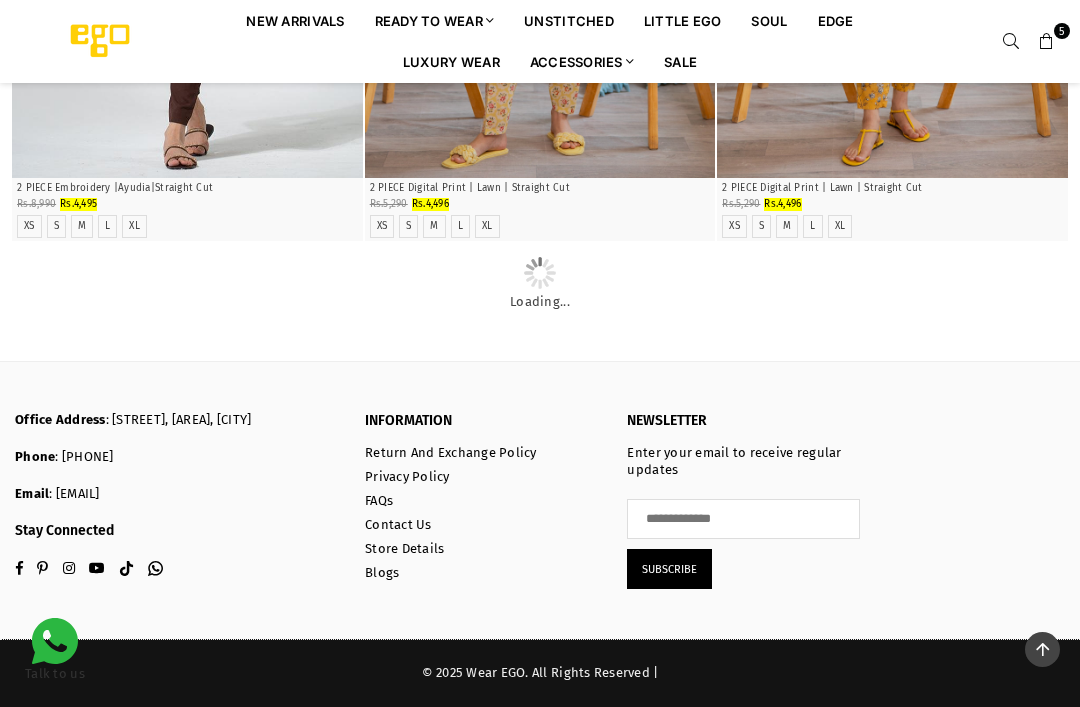 scroll, scrollTop: 24633, scrollLeft: 0, axis: vertical 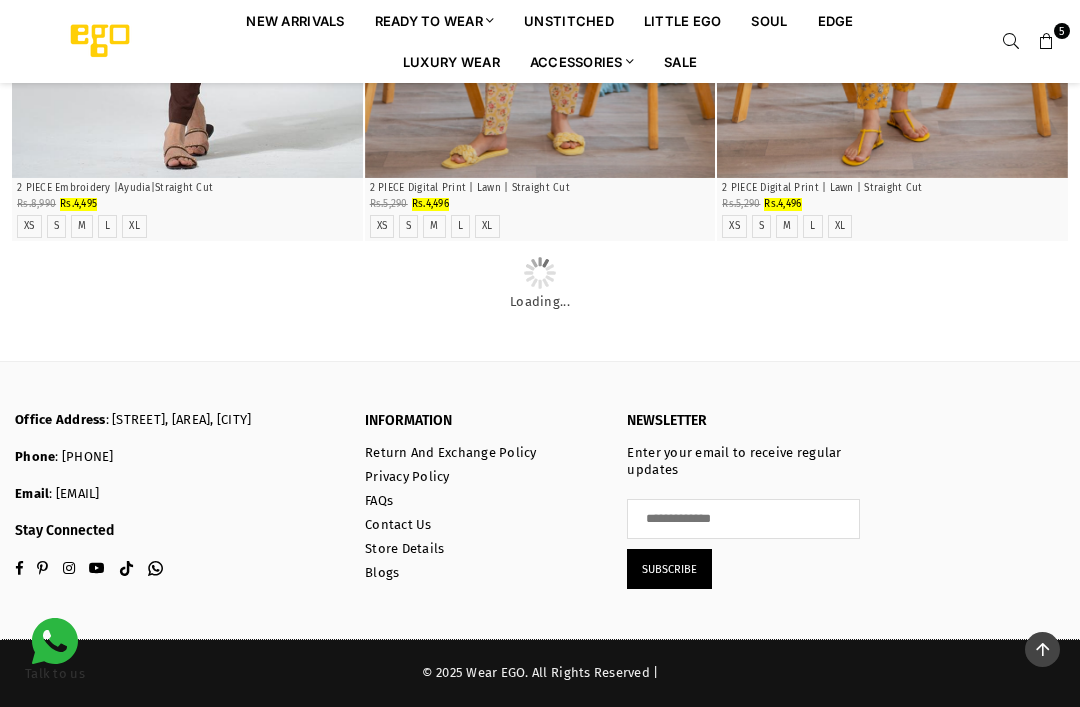 click at bounding box center (540, -1269) 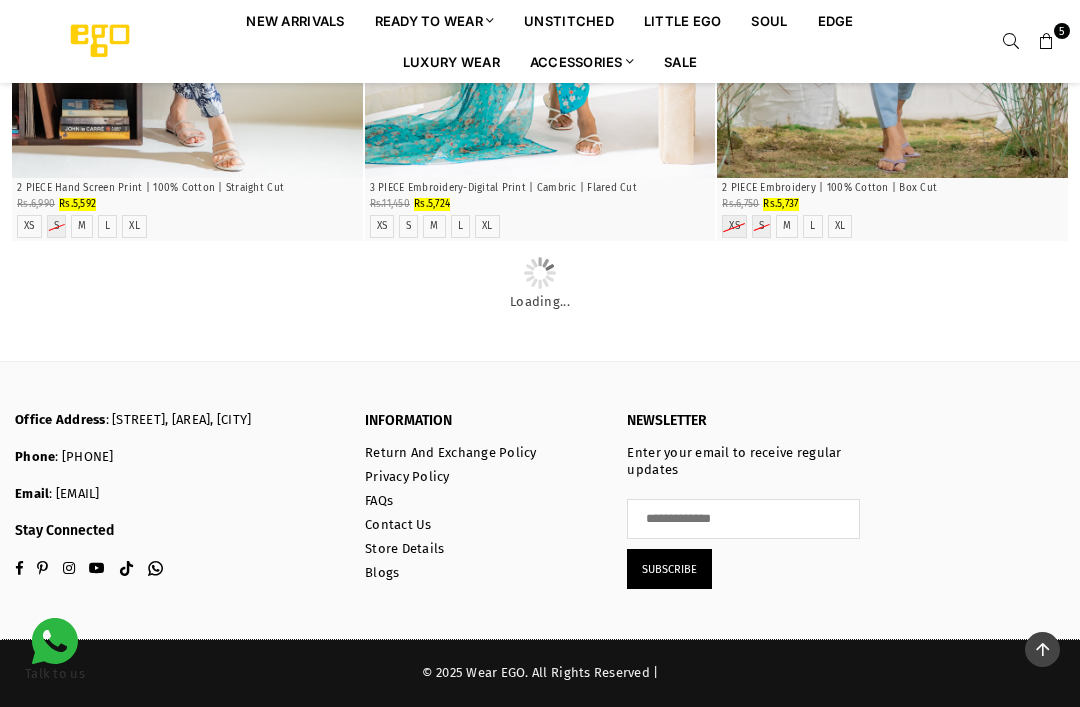 scroll, scrollTop: 31500, scrollLeft: 0, axis: vertical 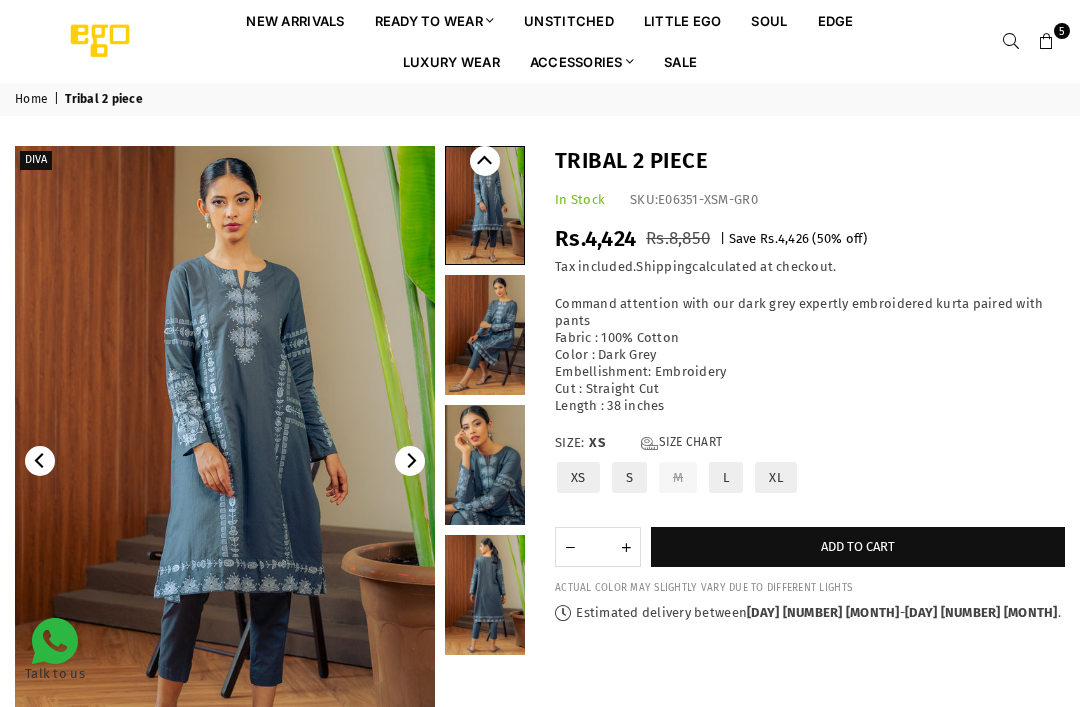 click on "L" at bounding box center (726, 477) 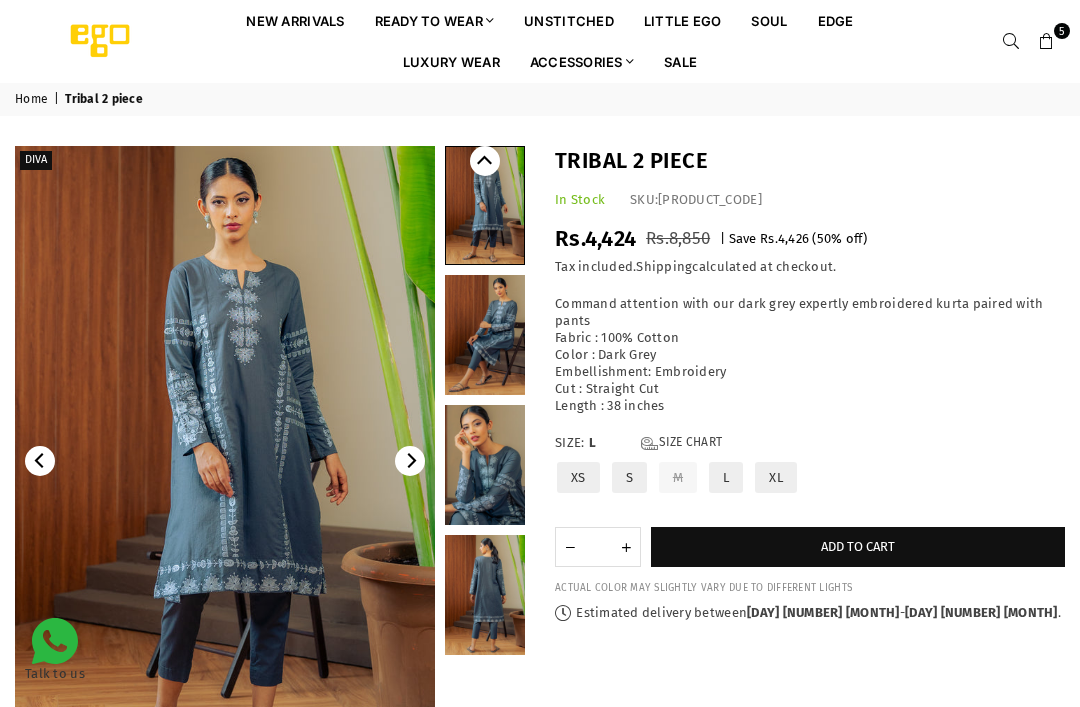click on "Add to cart" at bounding box center [858, 547] 